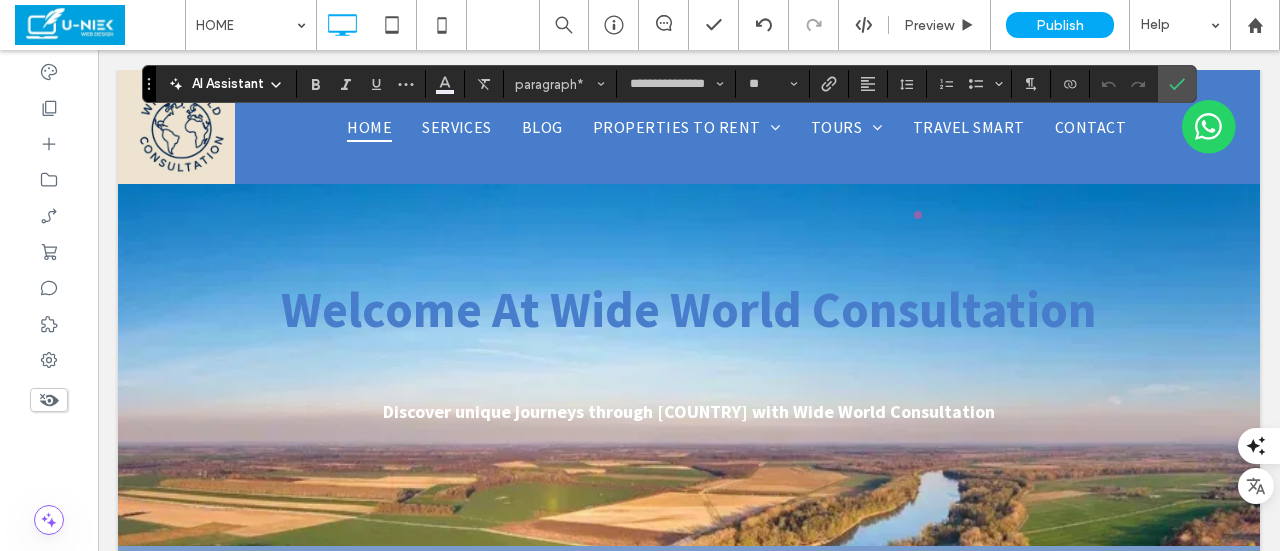 scroll, scrollTop: 6344, scrollLeft: 0, axis: vertical 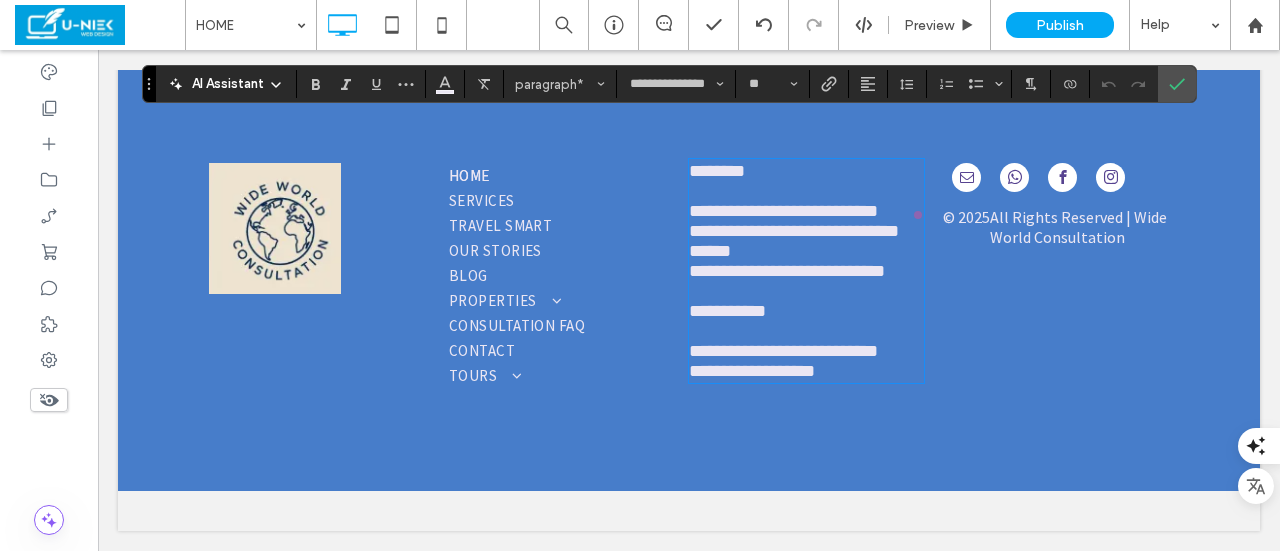 click on "**********" at bounding box center [689, 271] 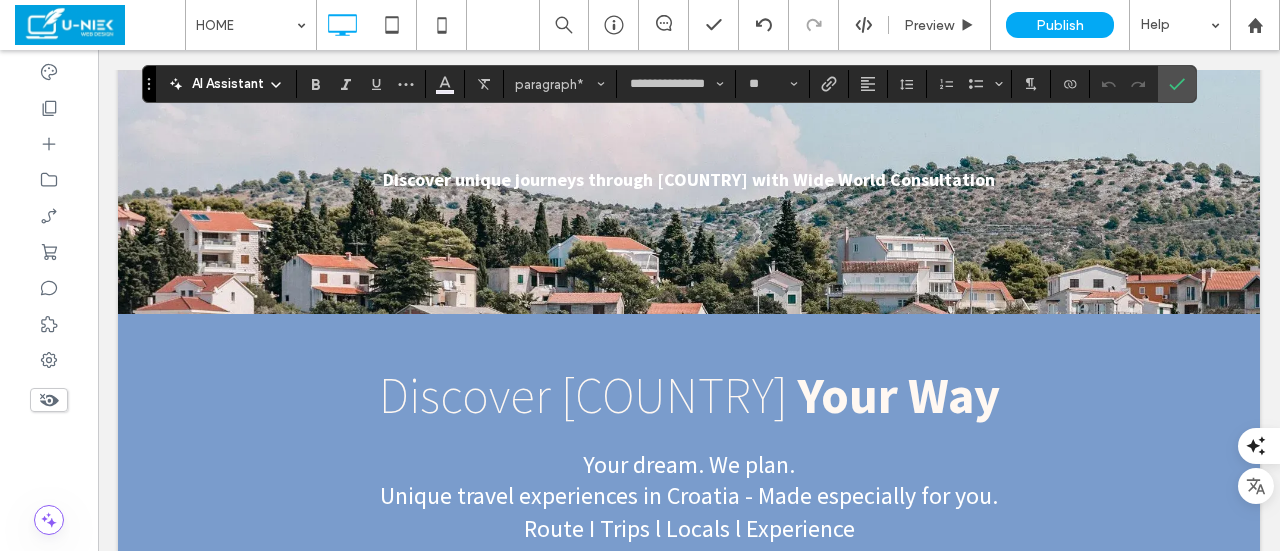 scroll, scrollTop: 0, scrollLeft: 0, axis: both 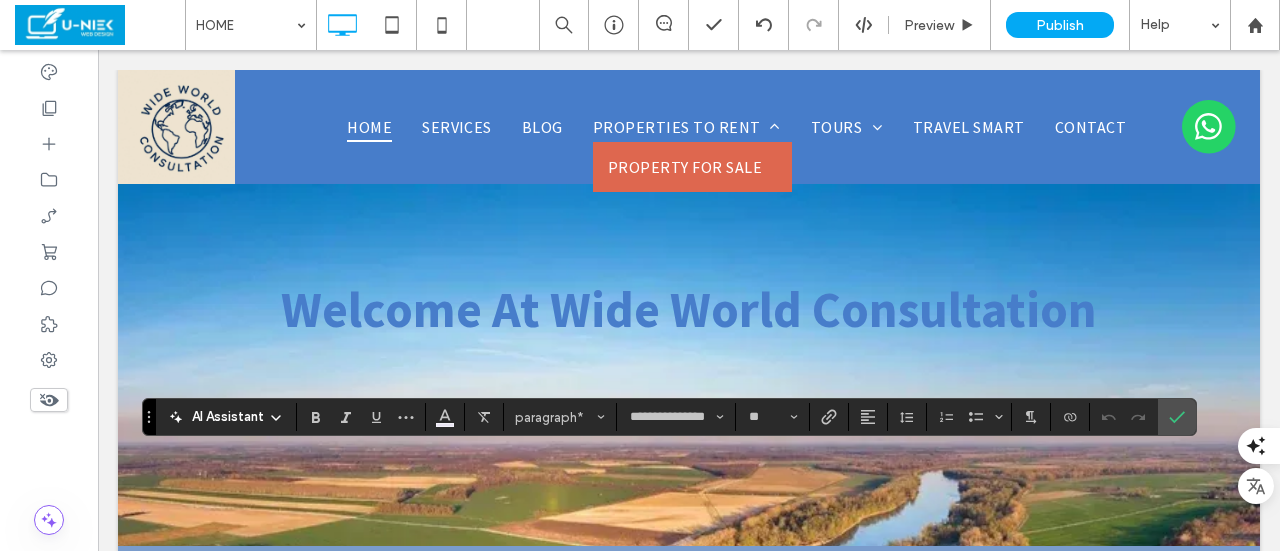 click on "PROPERTY FOR SALE" at bounding box center [685, 167] 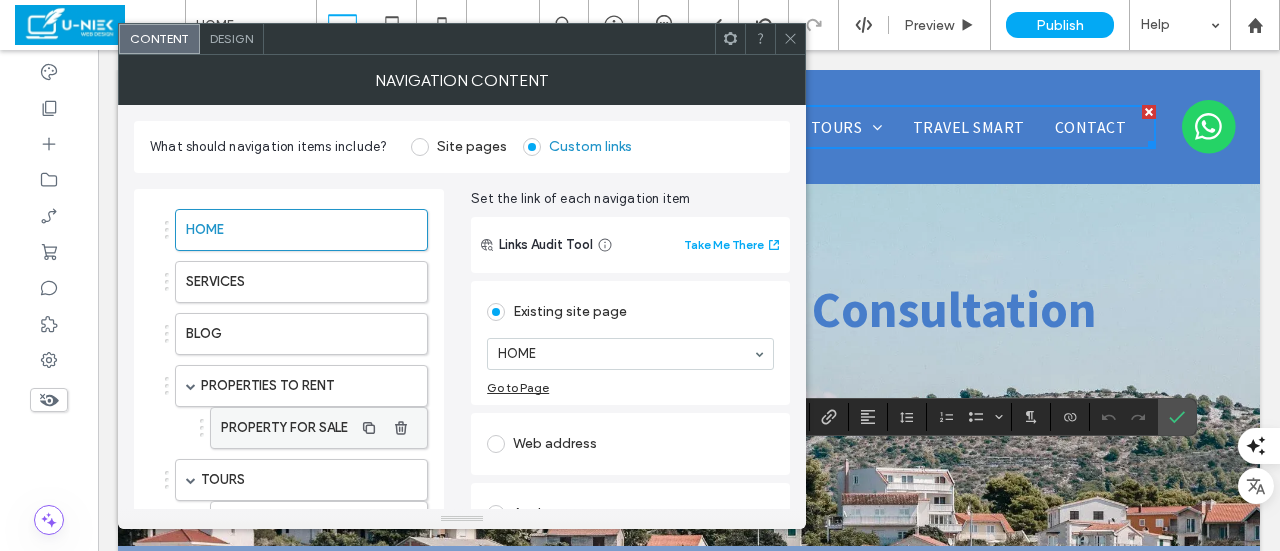 click on "PROPERTY FOR SALE" at bounding box center (287, 428) 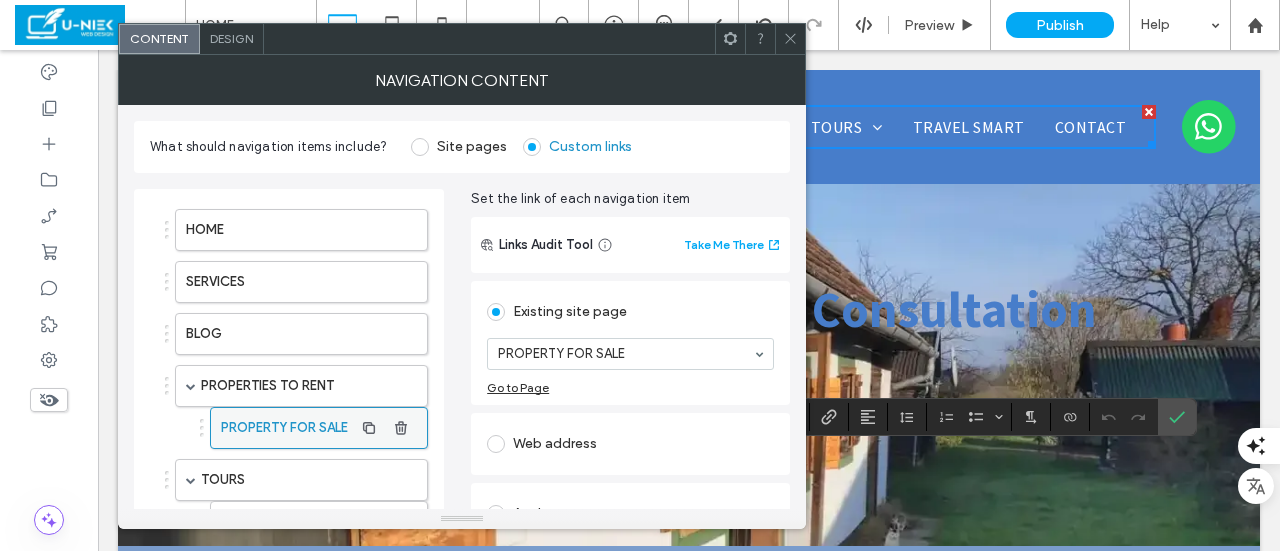 click on "PROPERTY FOR SALE" at bounding box center (287, 428) 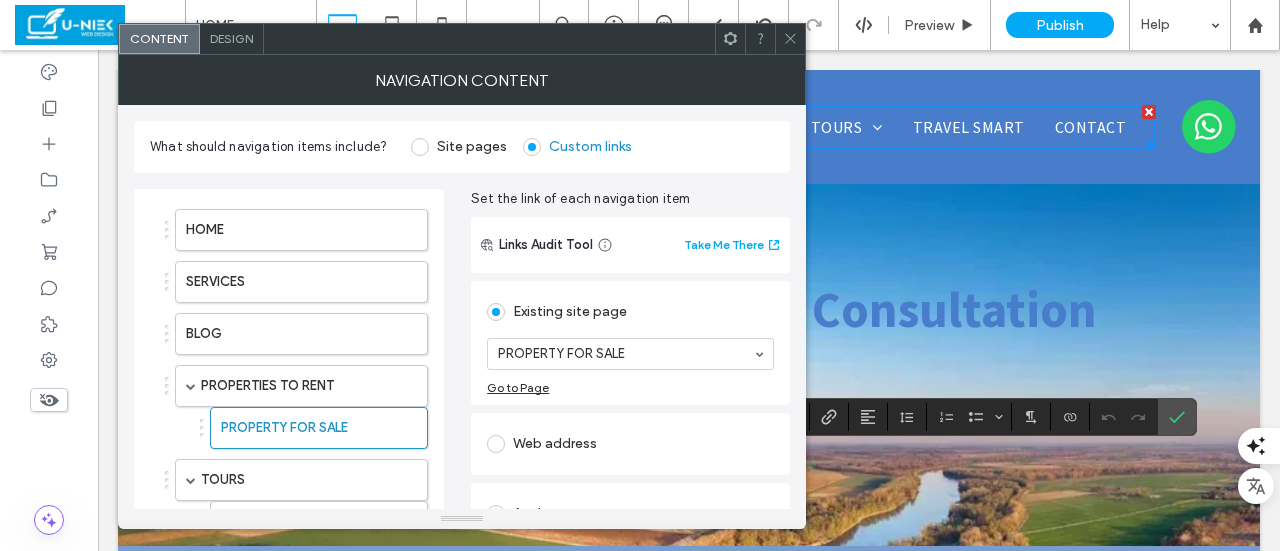 click 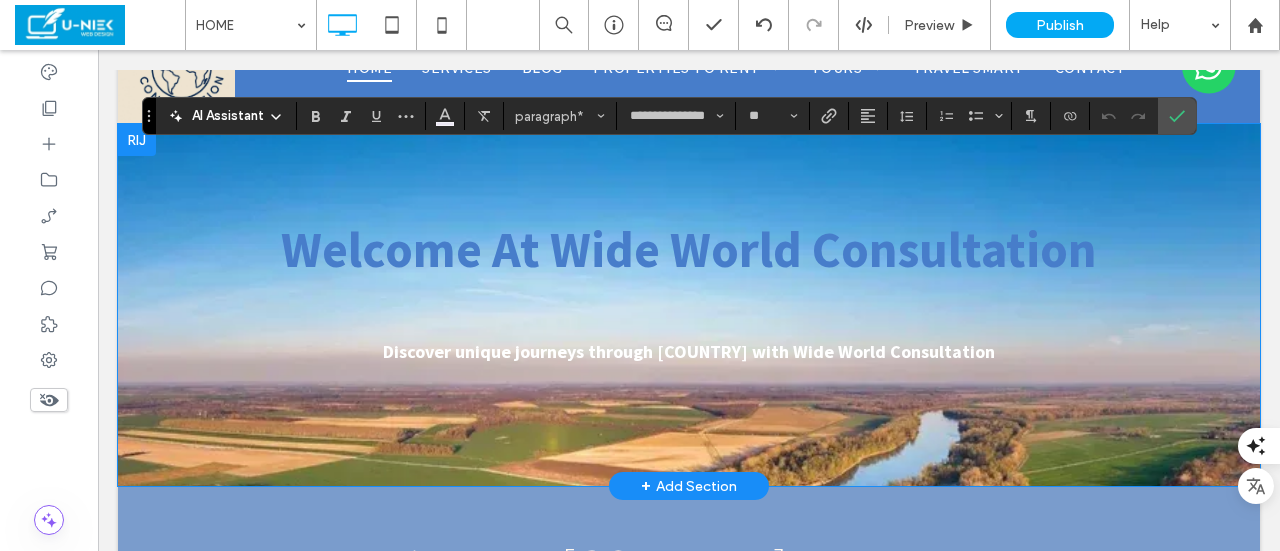 scroll, scrollTop: 0, scrollLeft: 0, axis: both 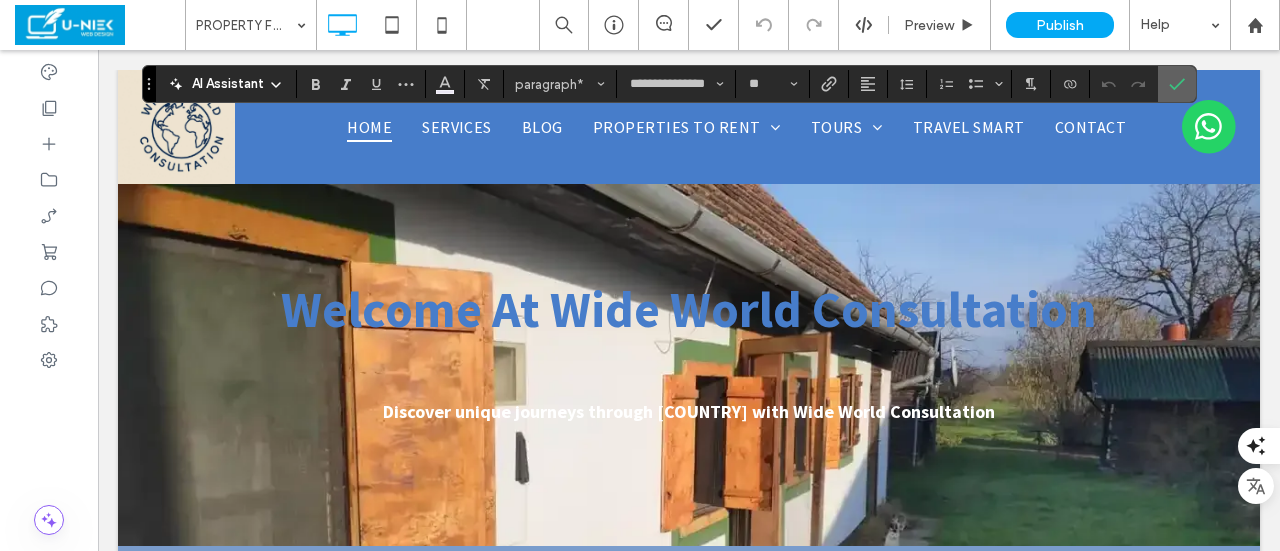 click 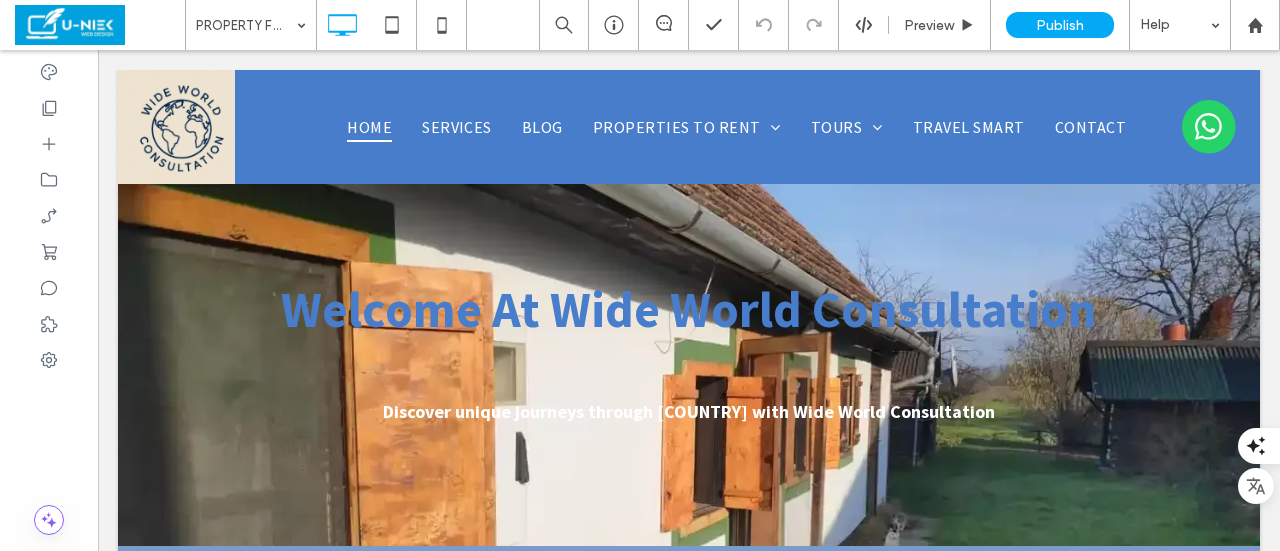 type on "**********" 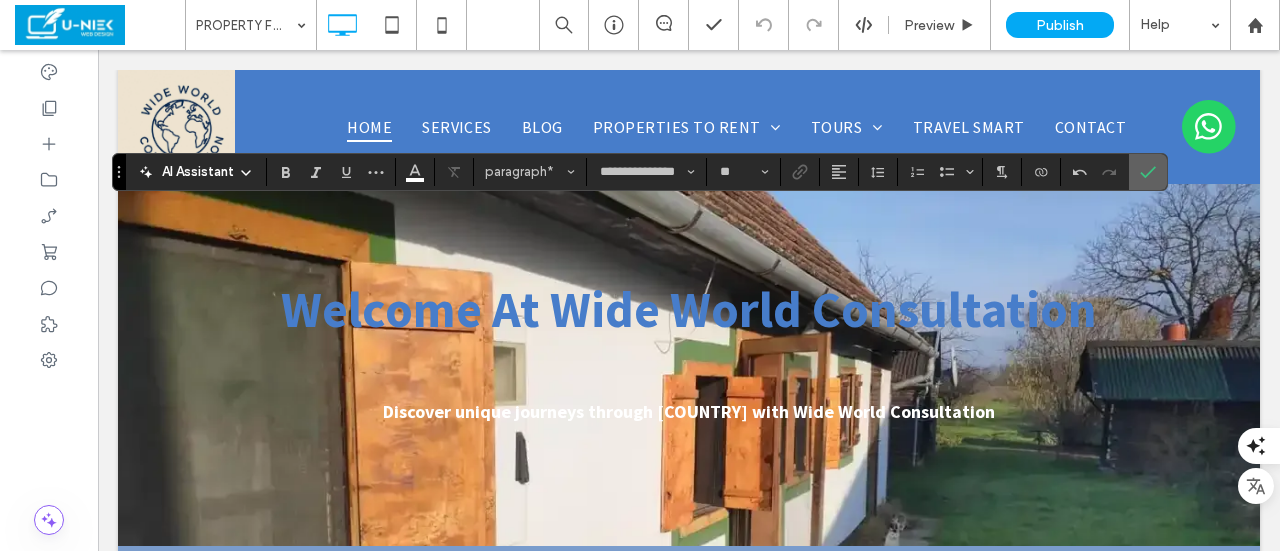 click at bounding box center [1148, 172] 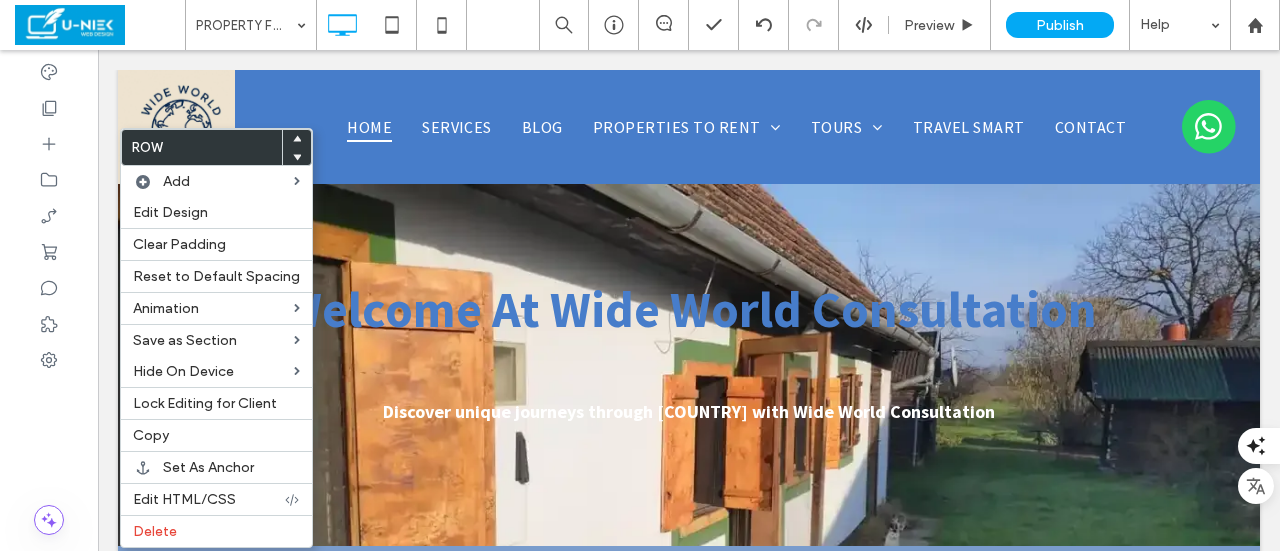 click at bounding box center [49, 300] 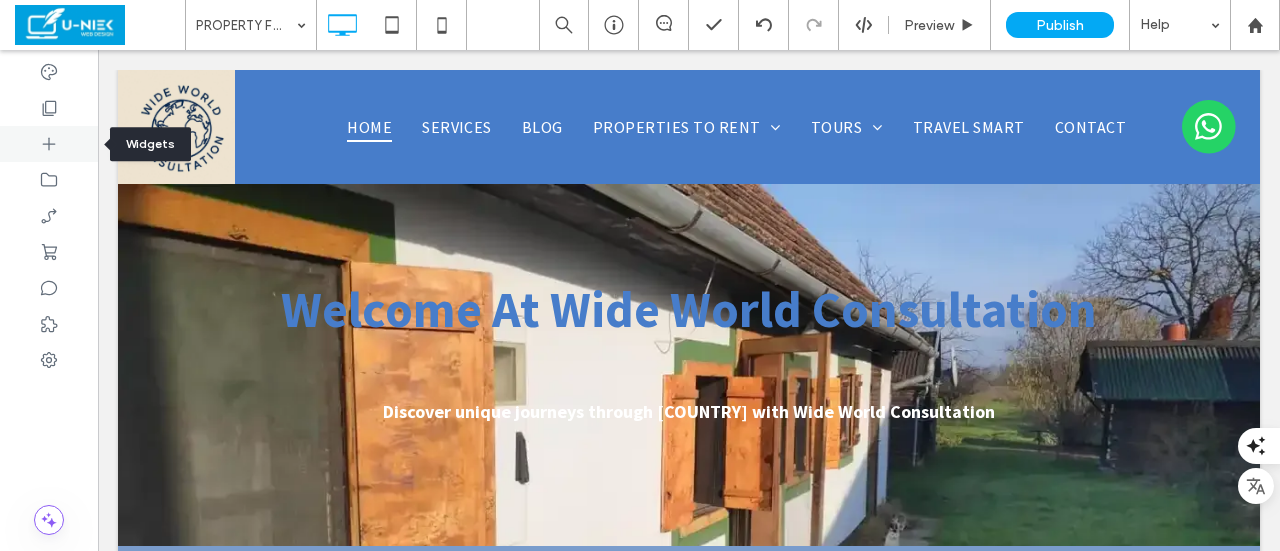 click 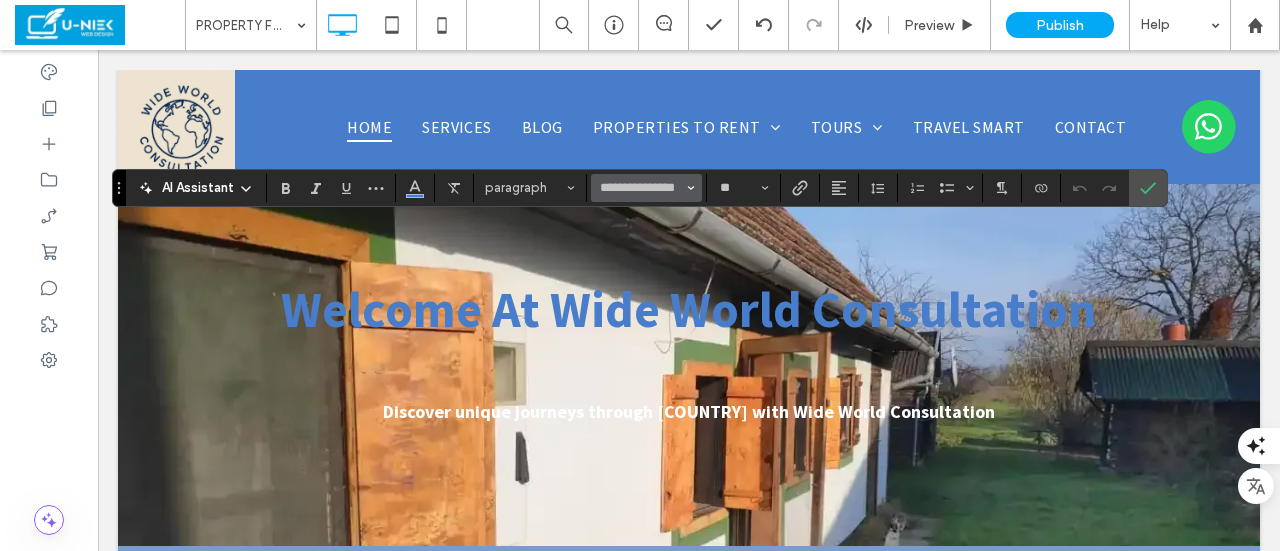 click 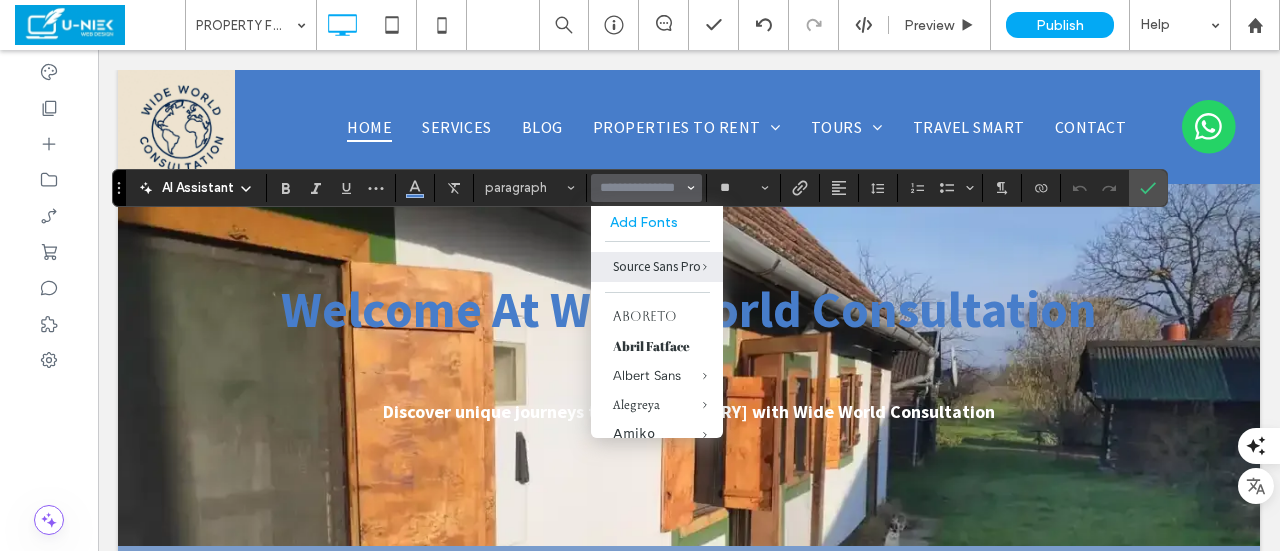 scroll, scrollTop: 0, scrollLeft: 0, axis: both 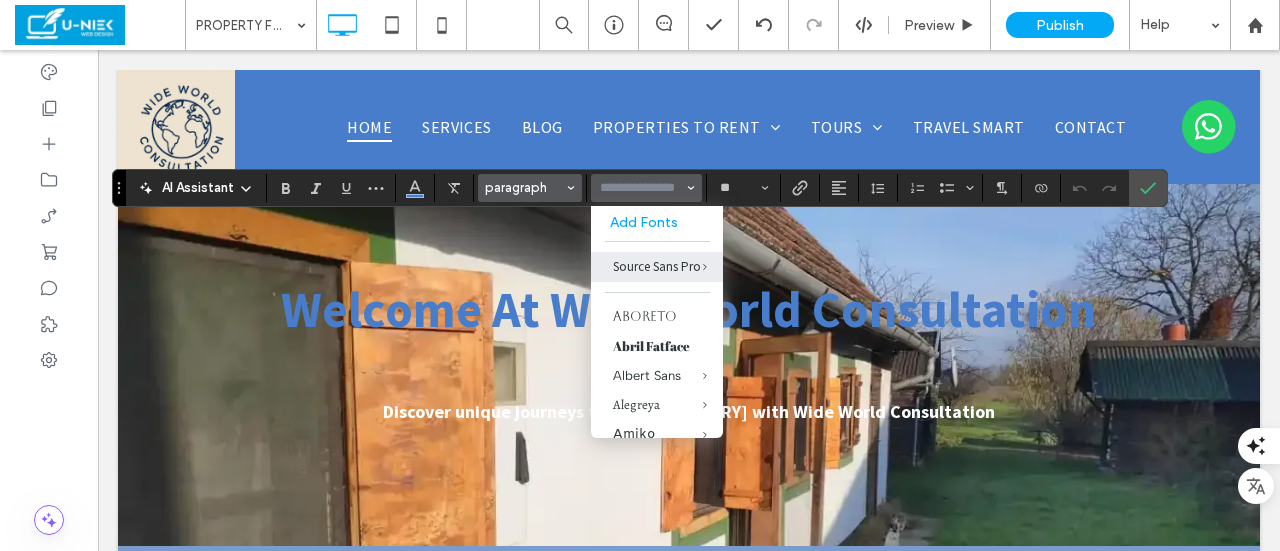 click 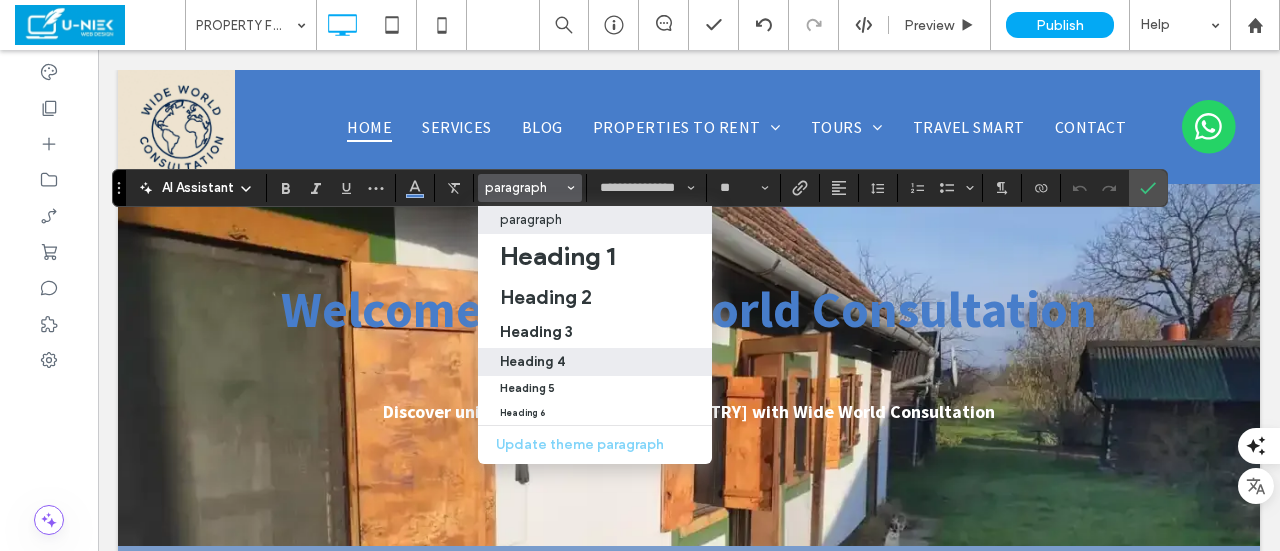 click on "Heading 4" at bounding box center (532, 361) 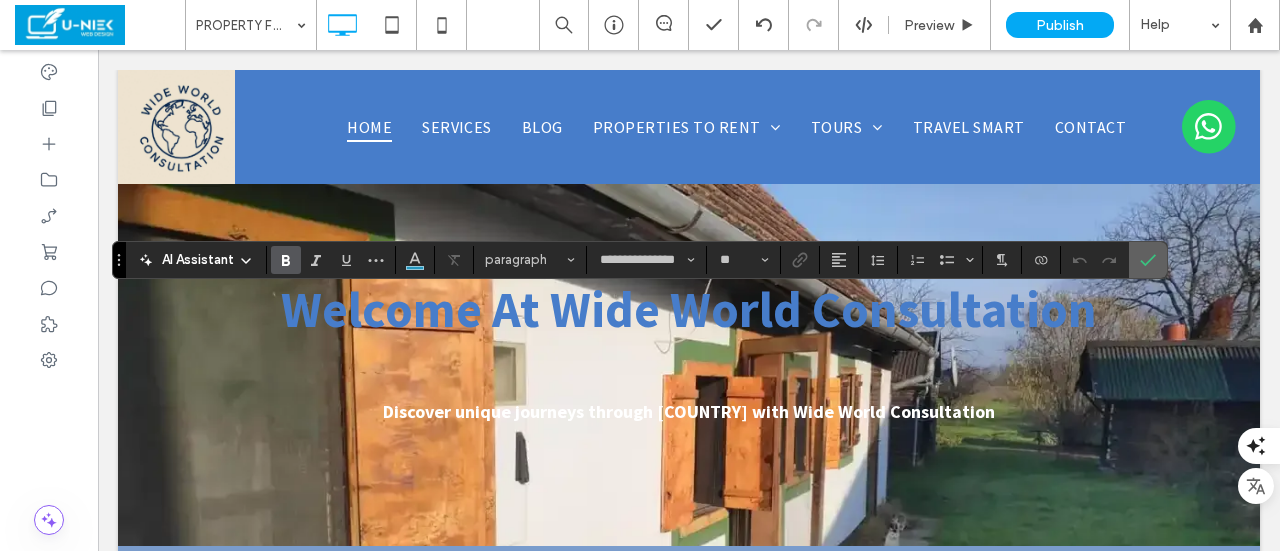 click at bounding box center (1148, 260) 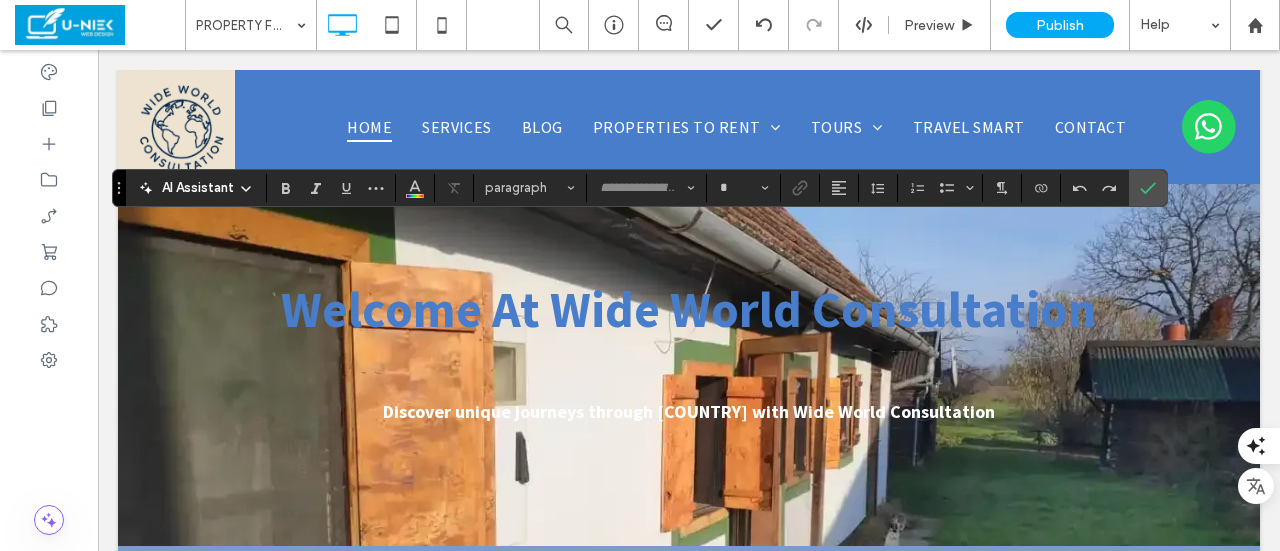 type on "**********" 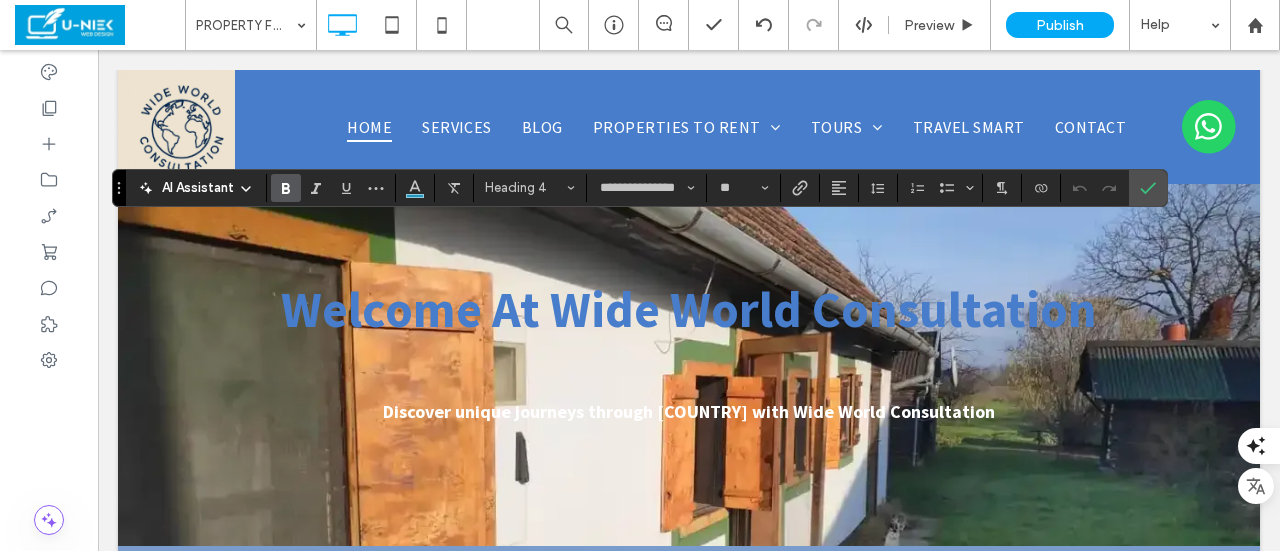 type on "**" 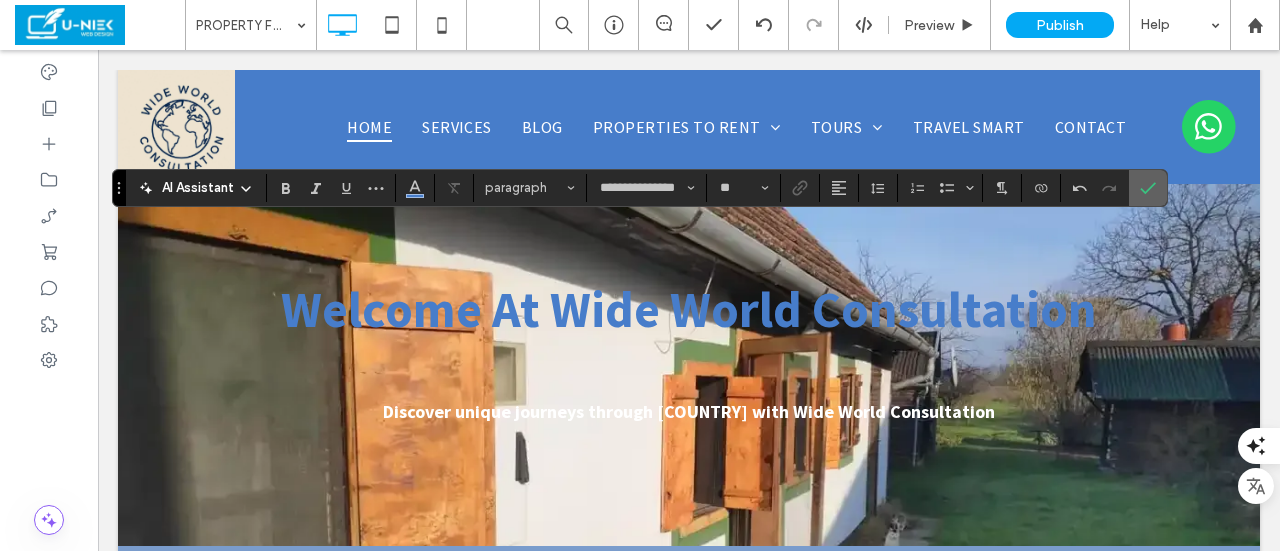 click 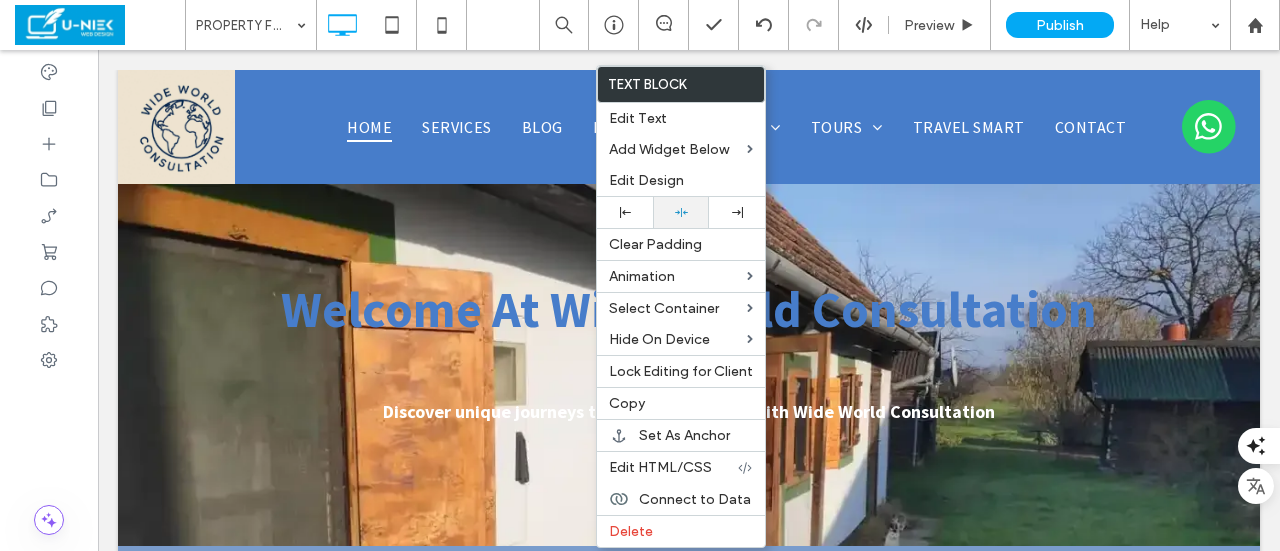 click 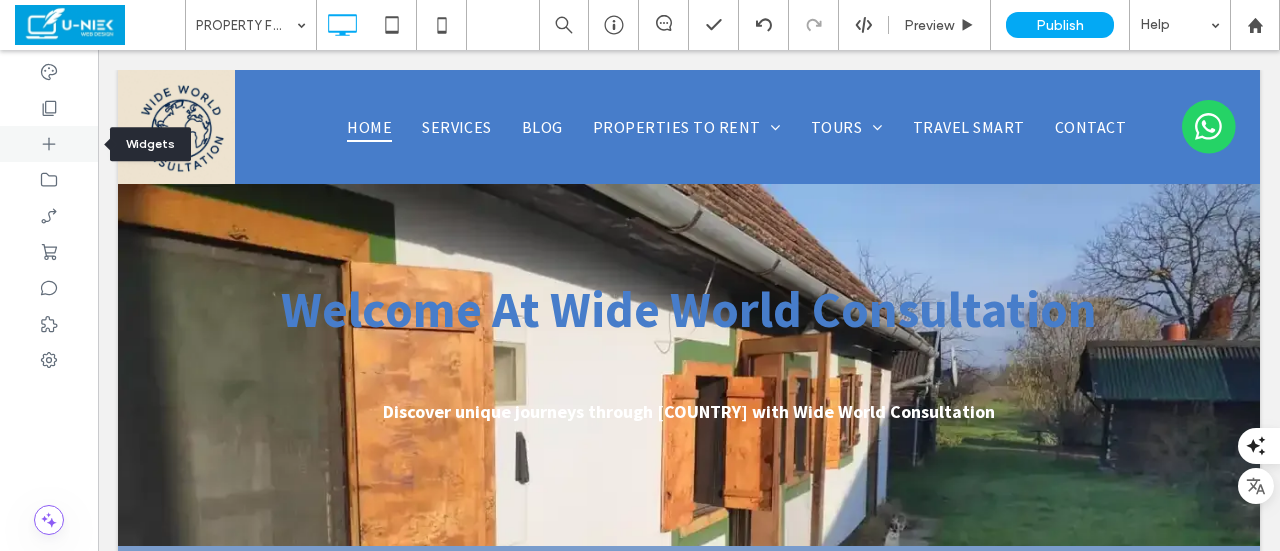 click 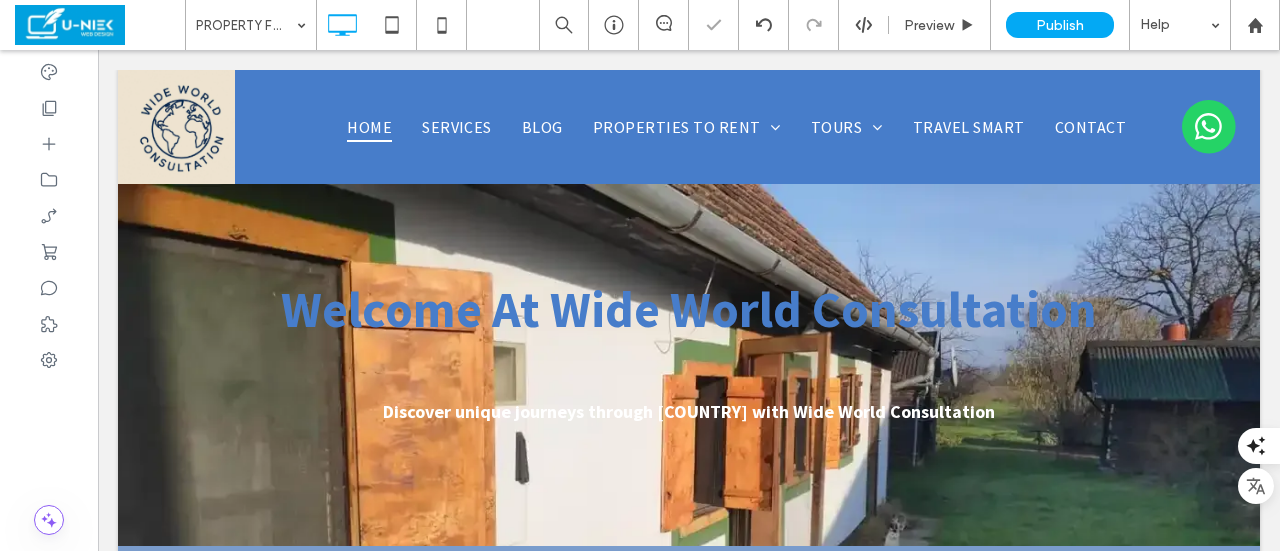 type on "**********" 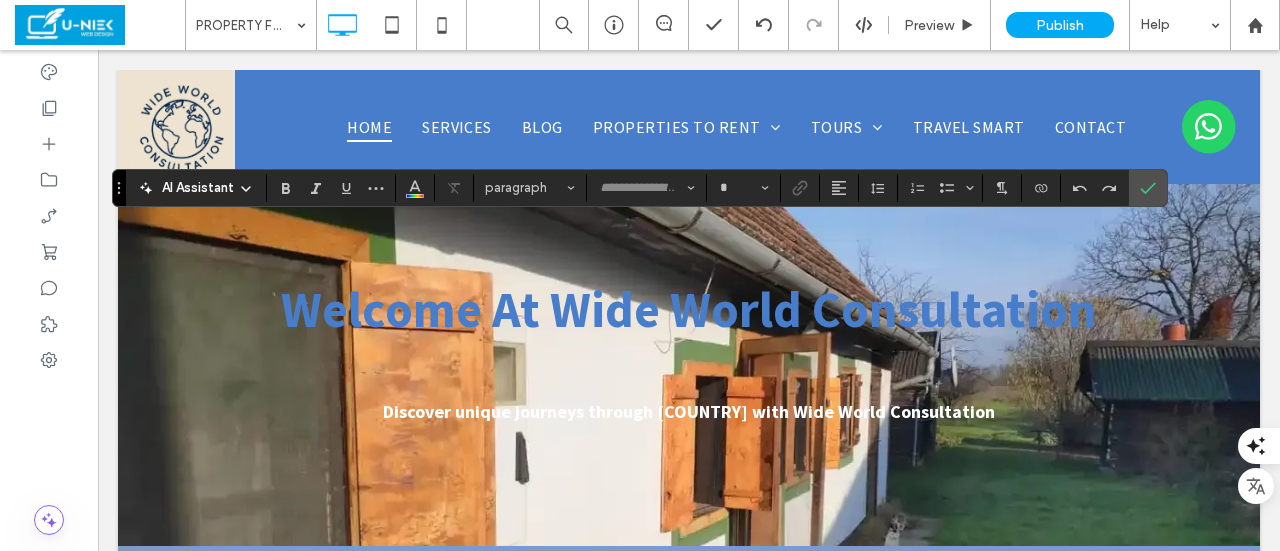 type on "**********" 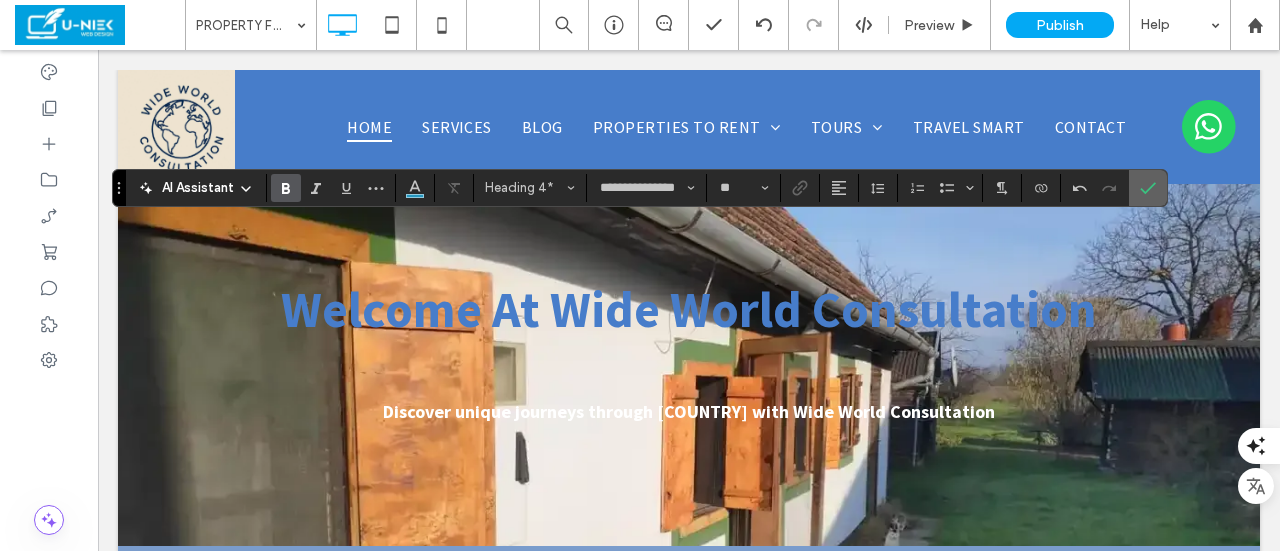 click at bounding box center (1144, 188) 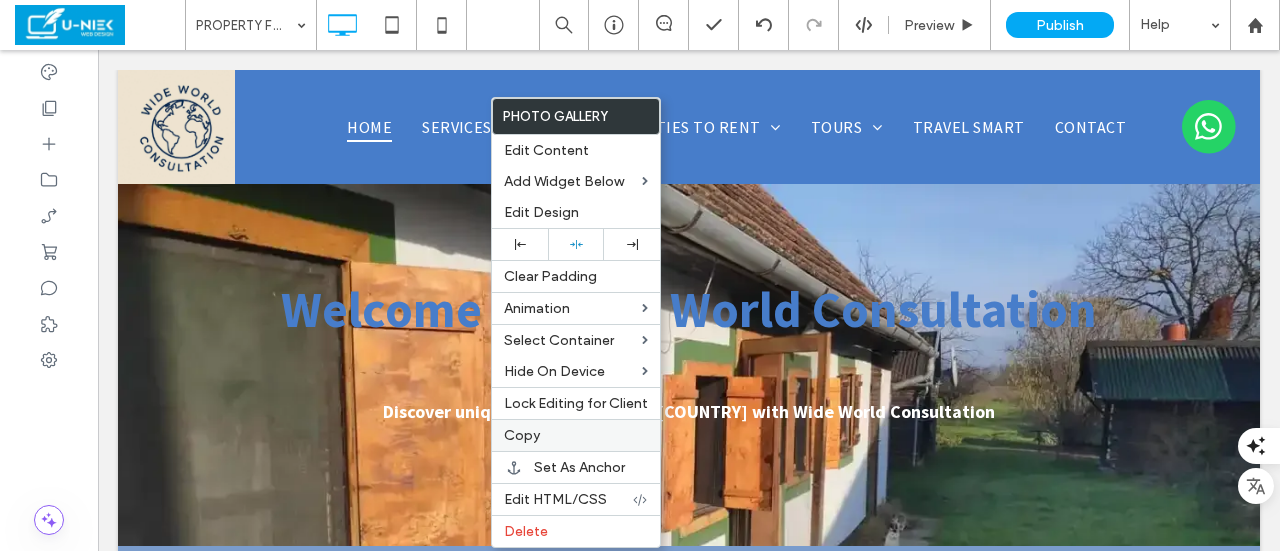 click on "Copy" at bounding box center [576, 435] 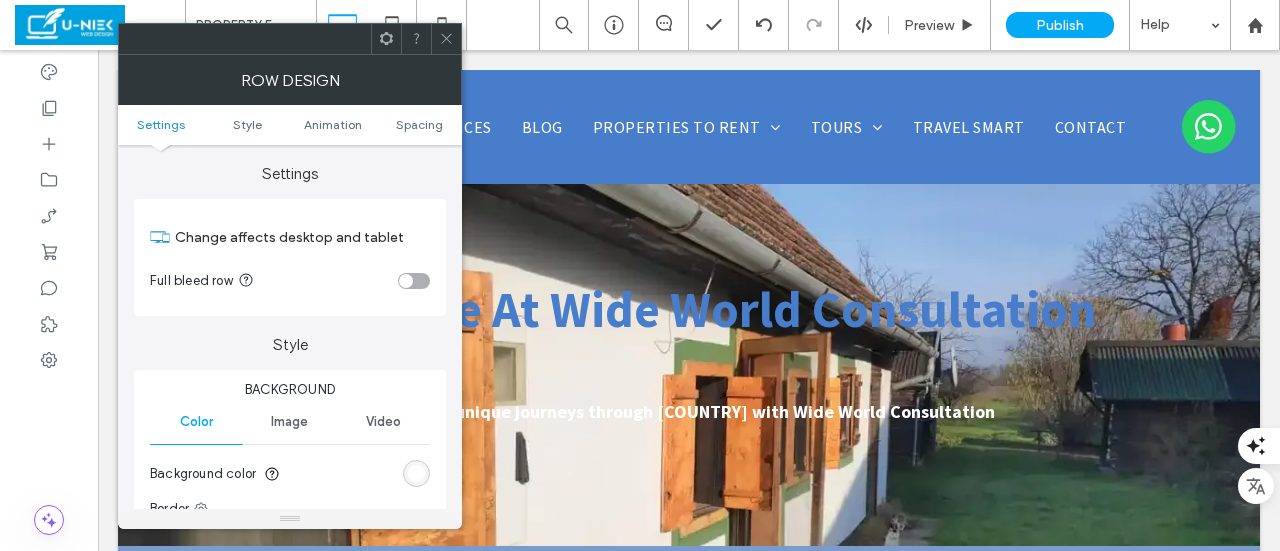 click 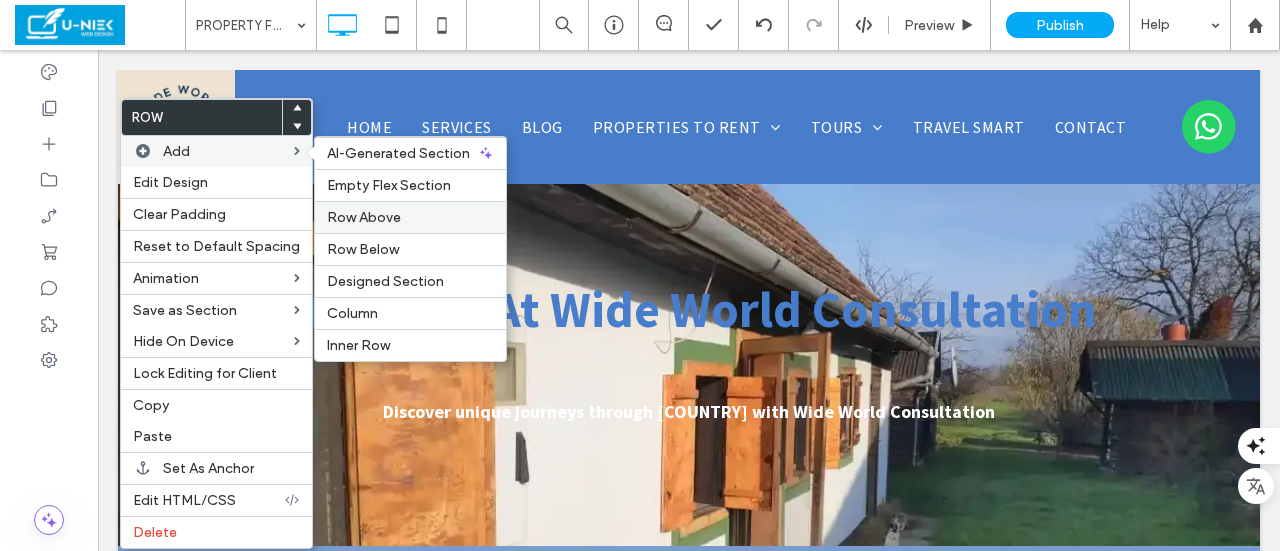 click on "Row Above" at bounding box center (410, 217) 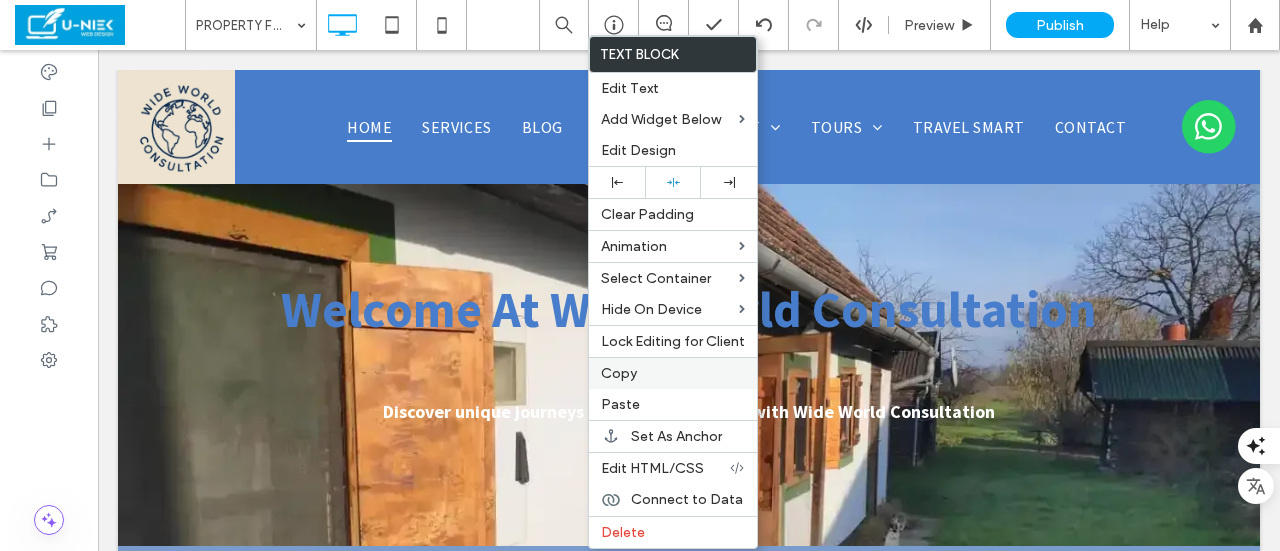 click on "Copy" at bounding box center [673, 373] 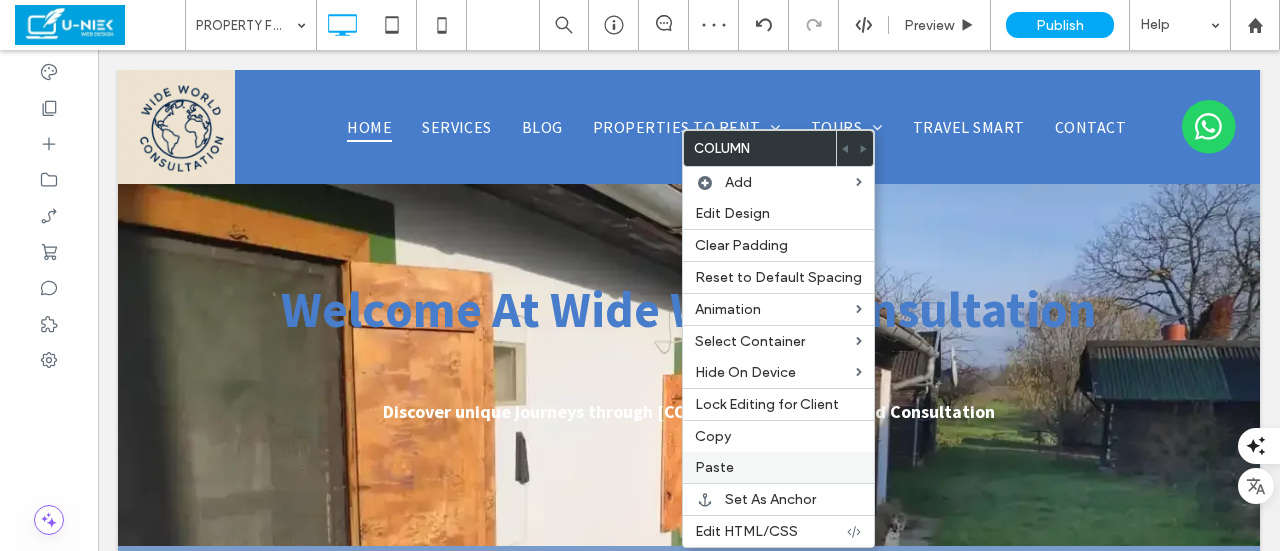 click on "Paste" at bounding box center (778, 467) 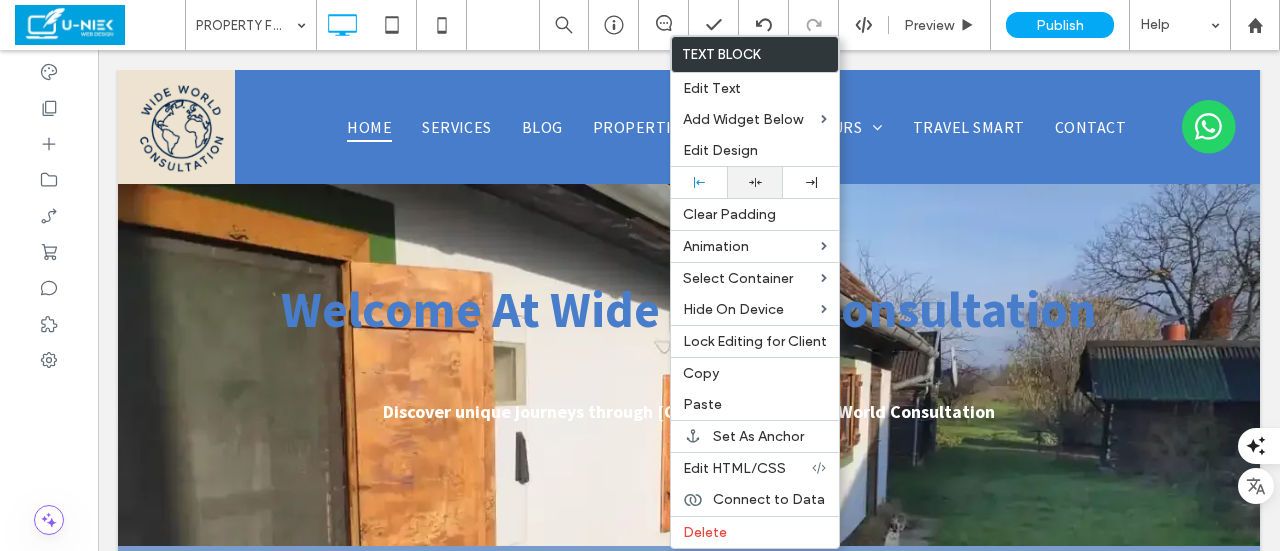 click at bounding box center (755, 182) 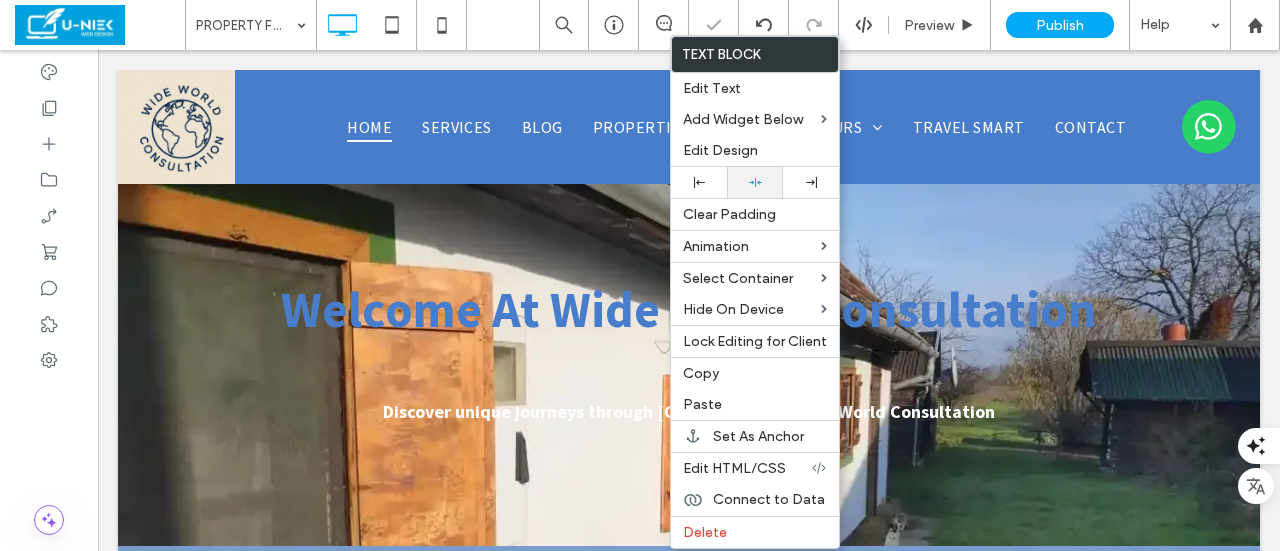 click 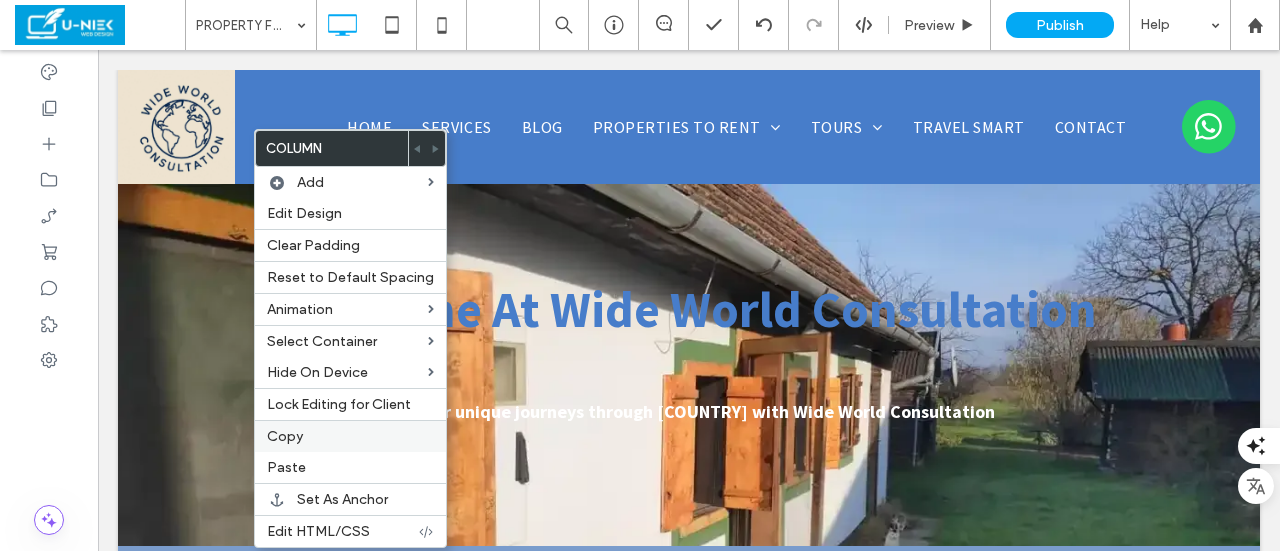 click on "Copy" at bounding box center (350, 436) 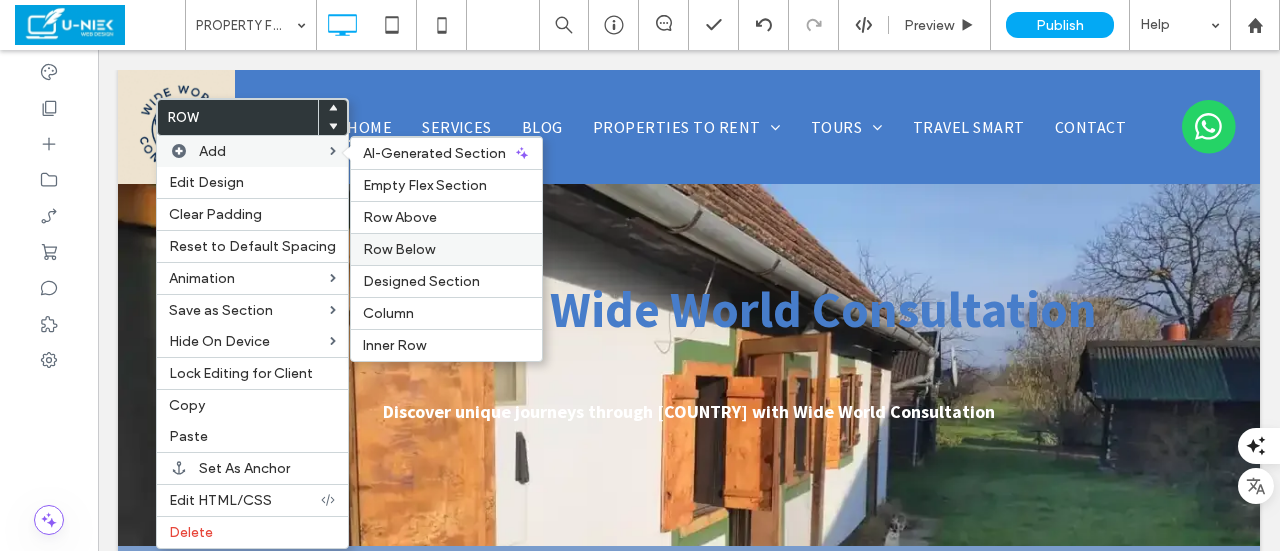 click on "Row Below" at bounding box center (446, 249) 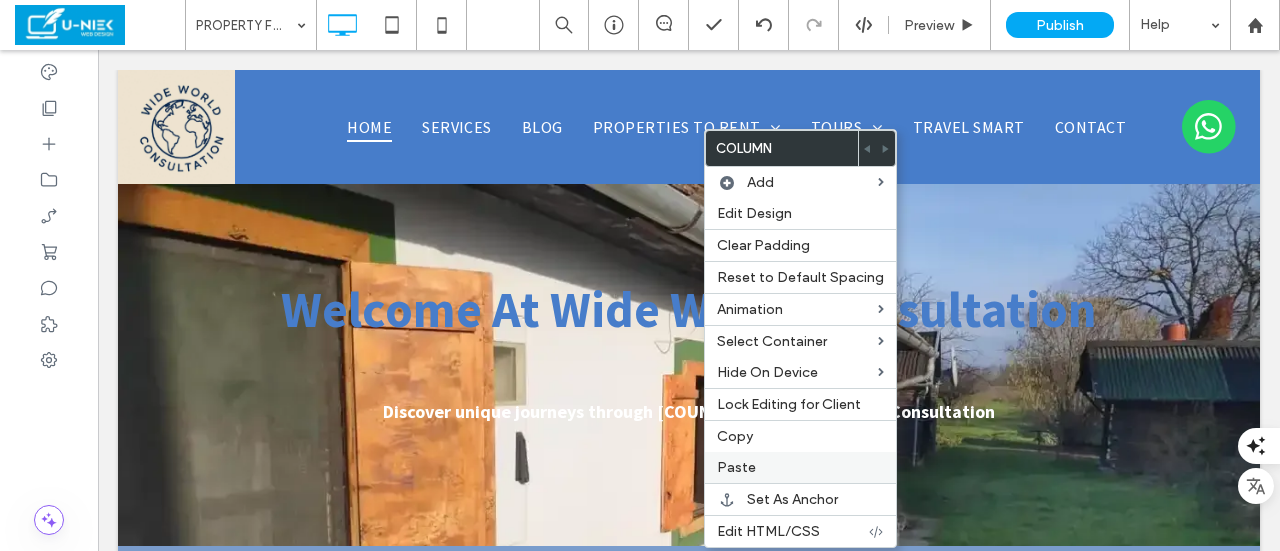click on "Paste" at bounding box center [736, 467] 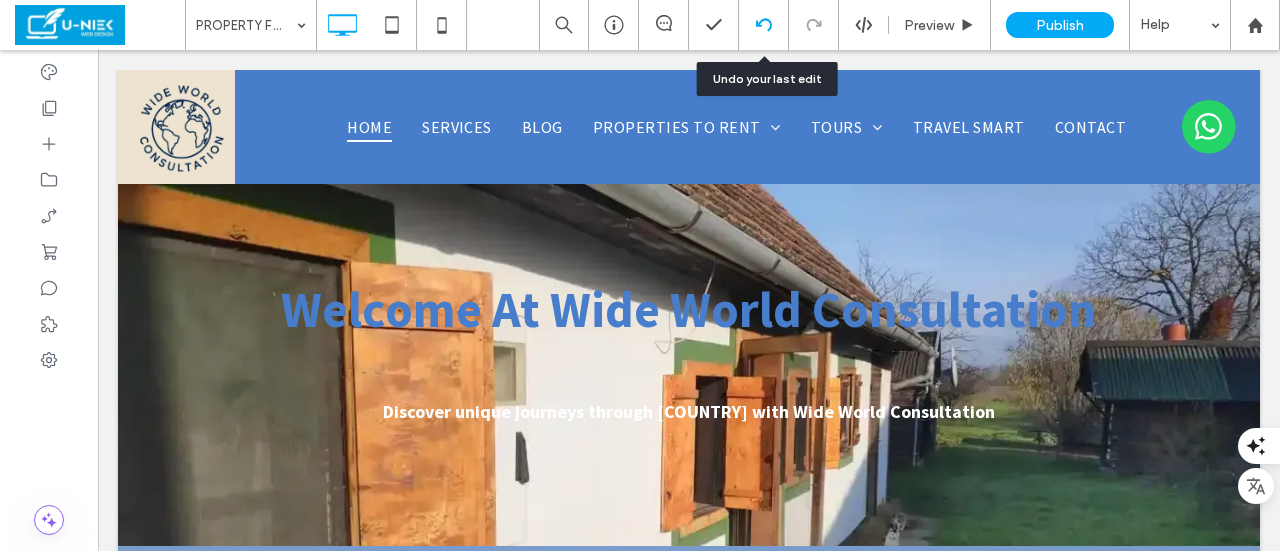click 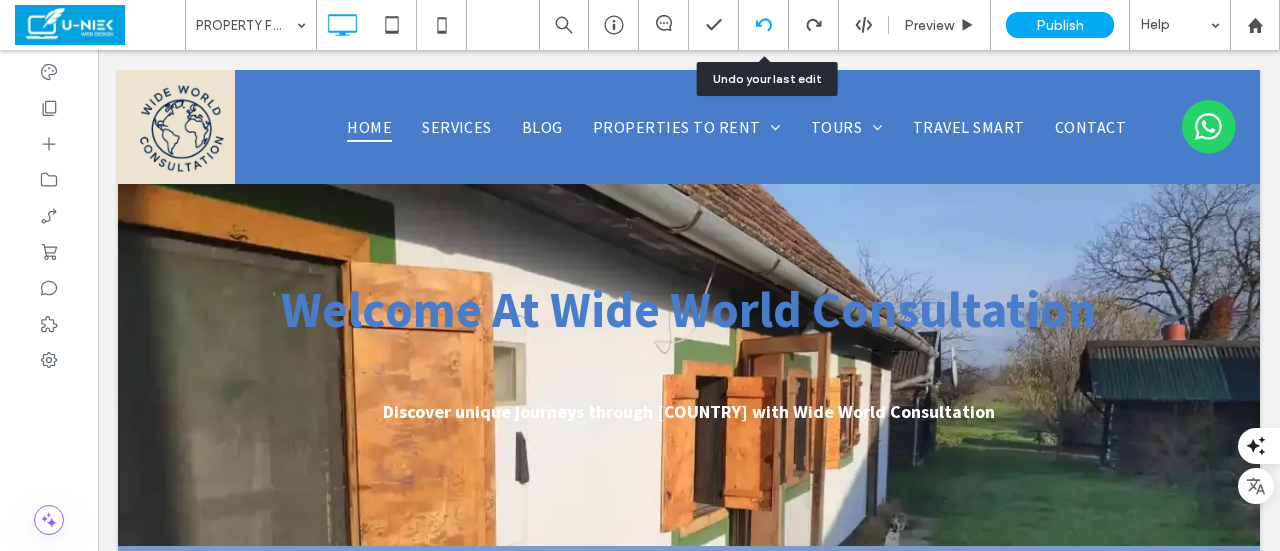 click 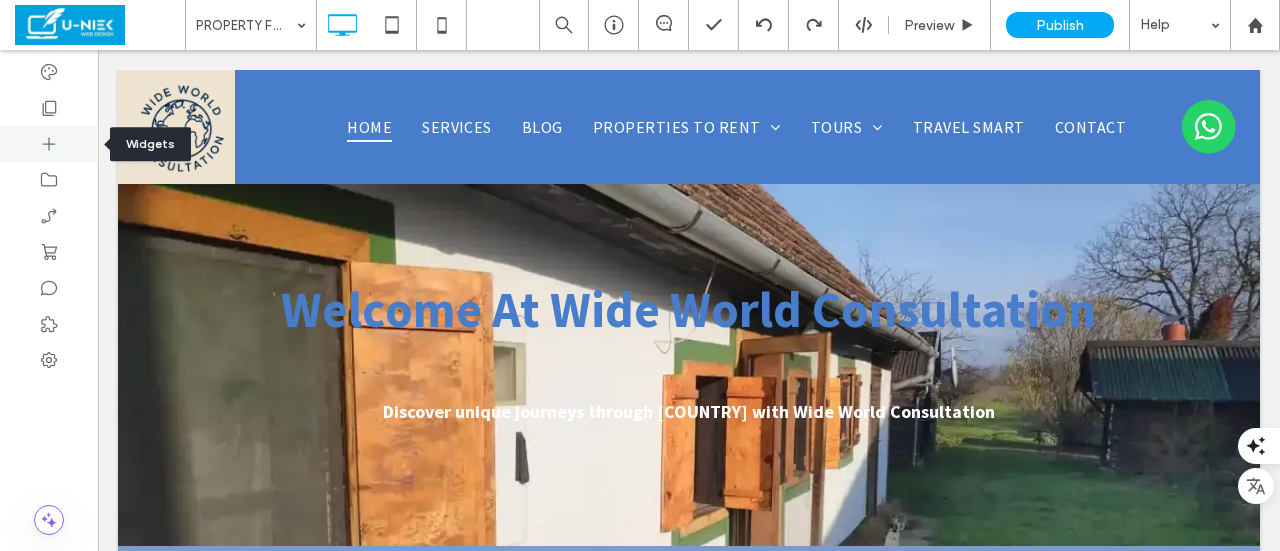 click 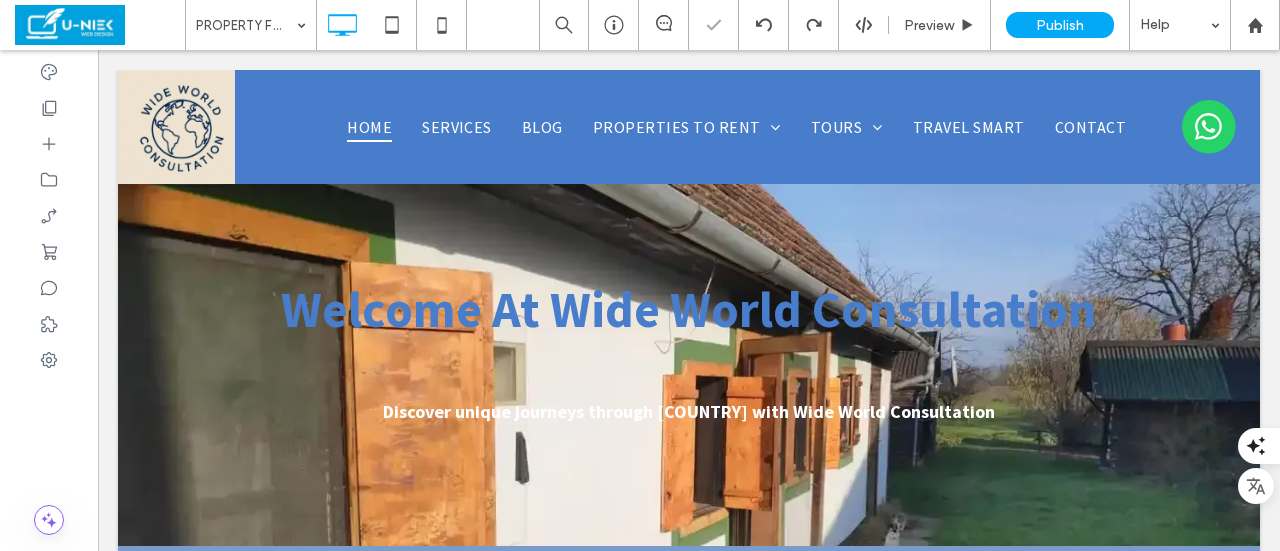 type on "**********" 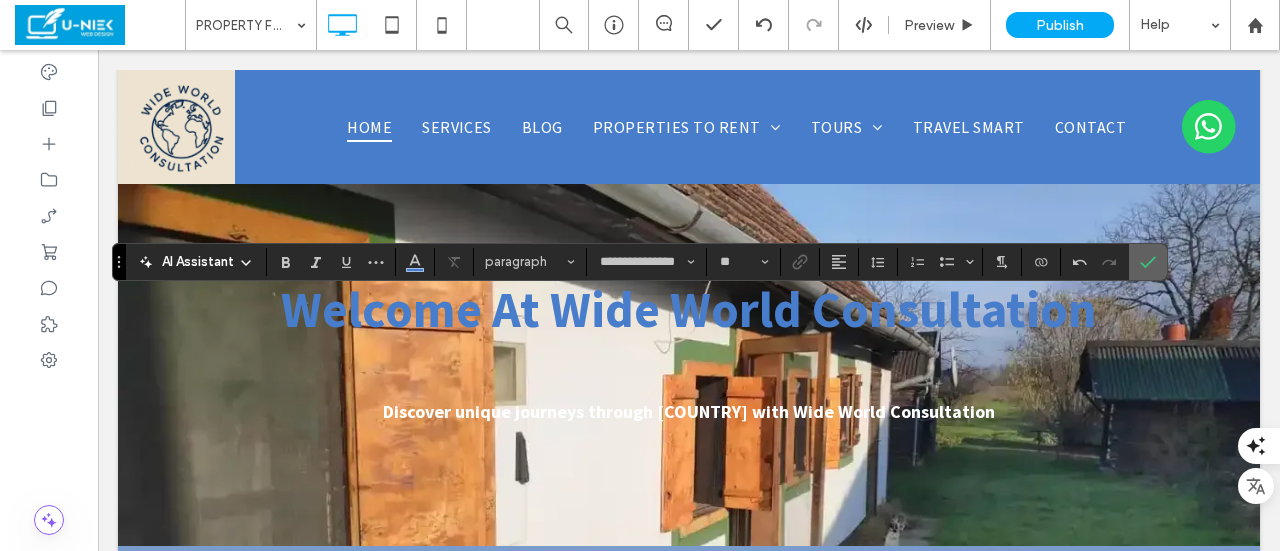click 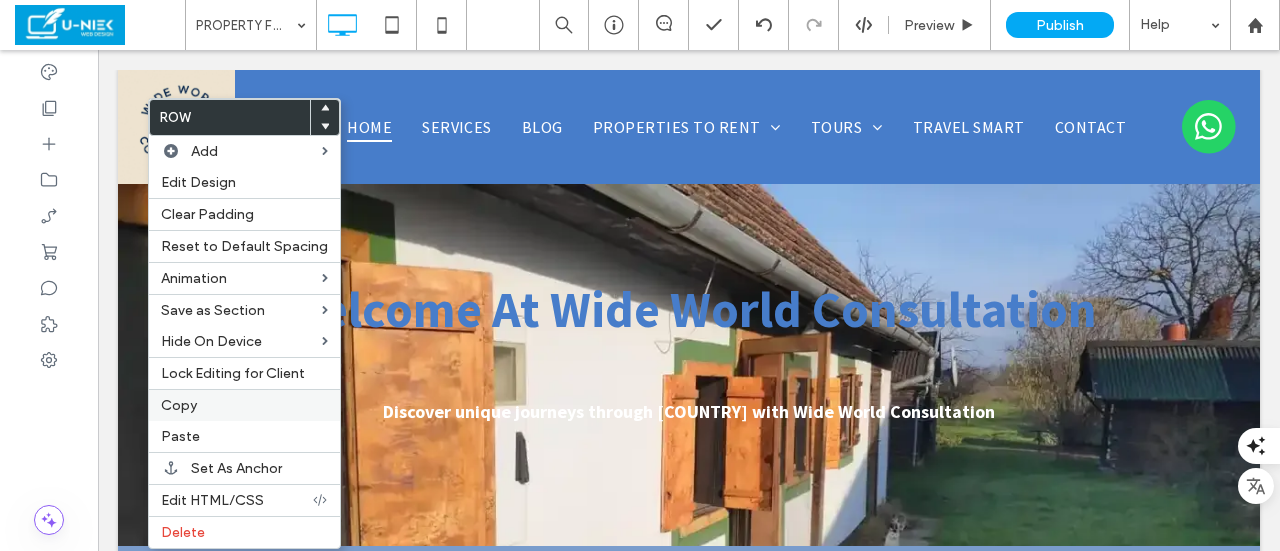 click on "Copy" at bounding box center [244, 405] 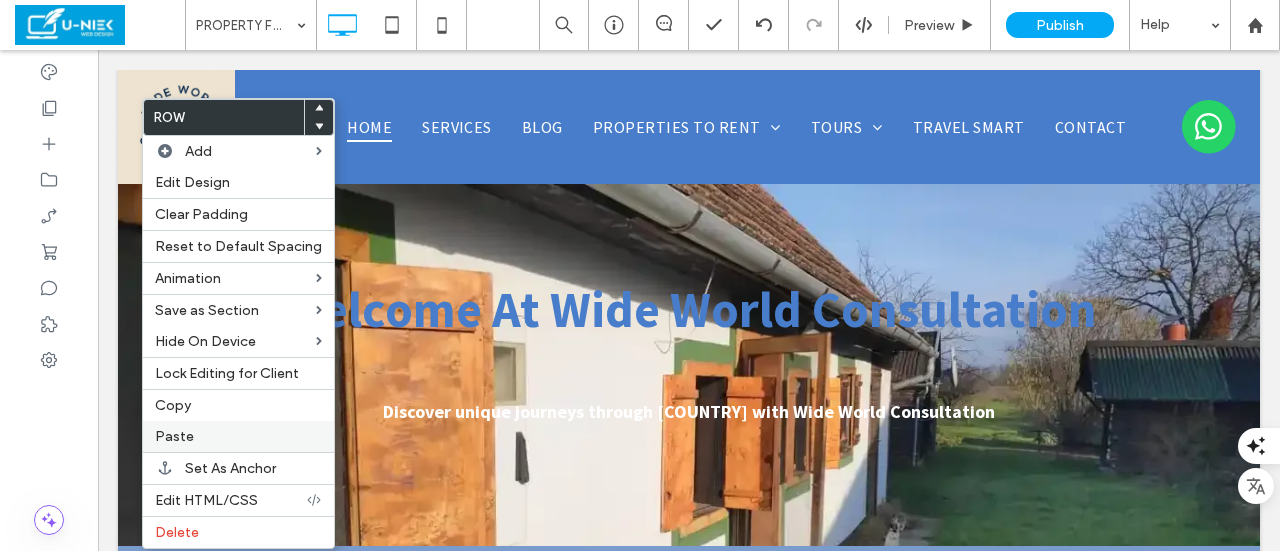 click on "Paste" at bounding box center (238, 436) 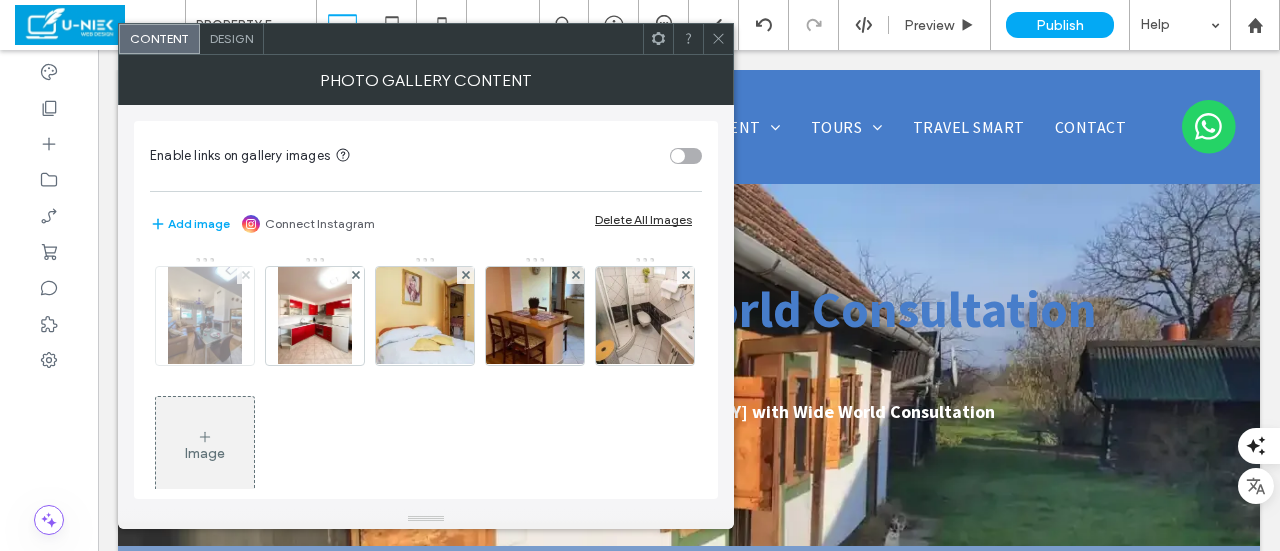 click 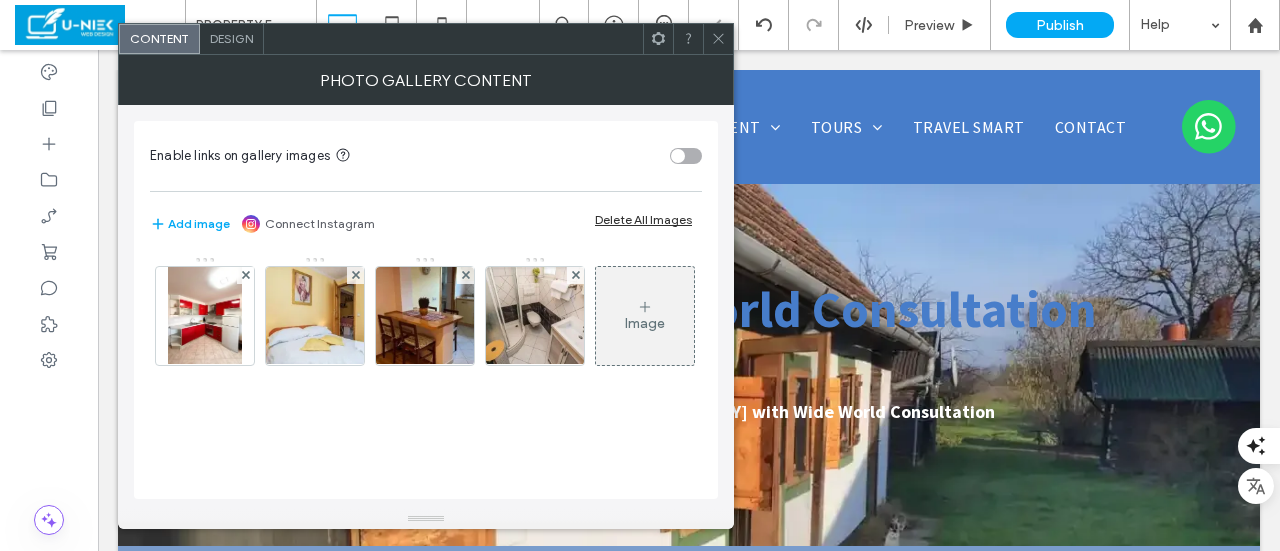 click 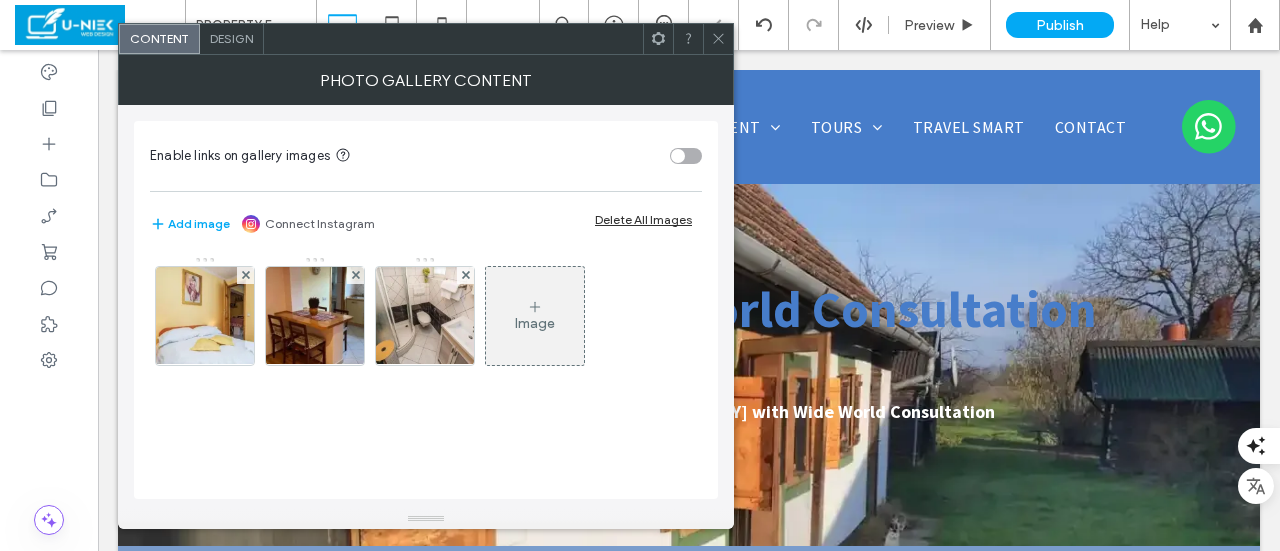 click 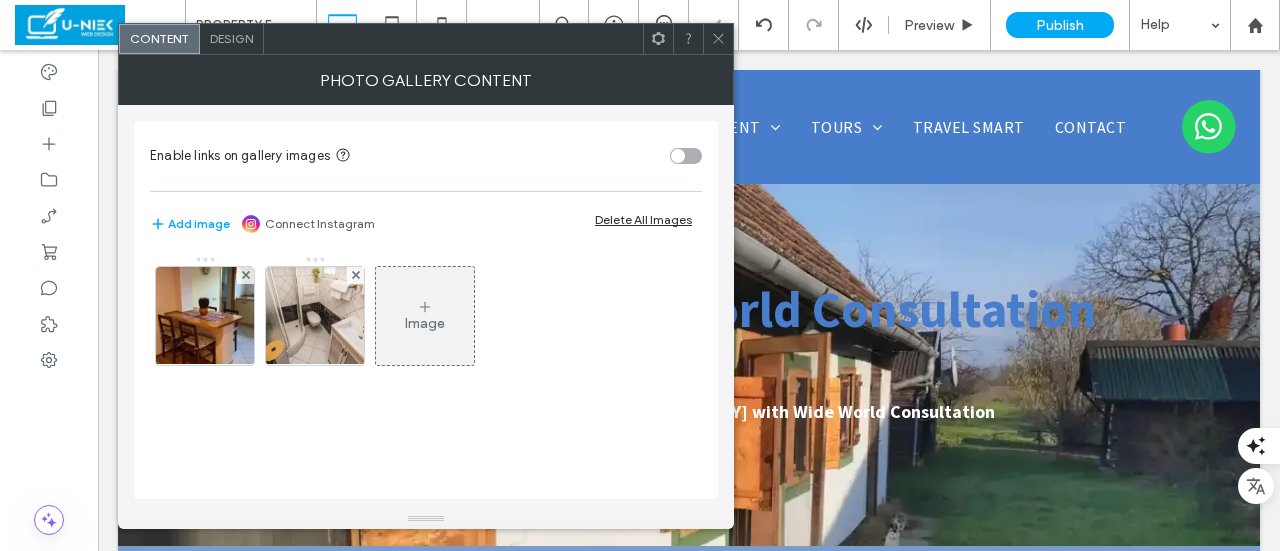 click 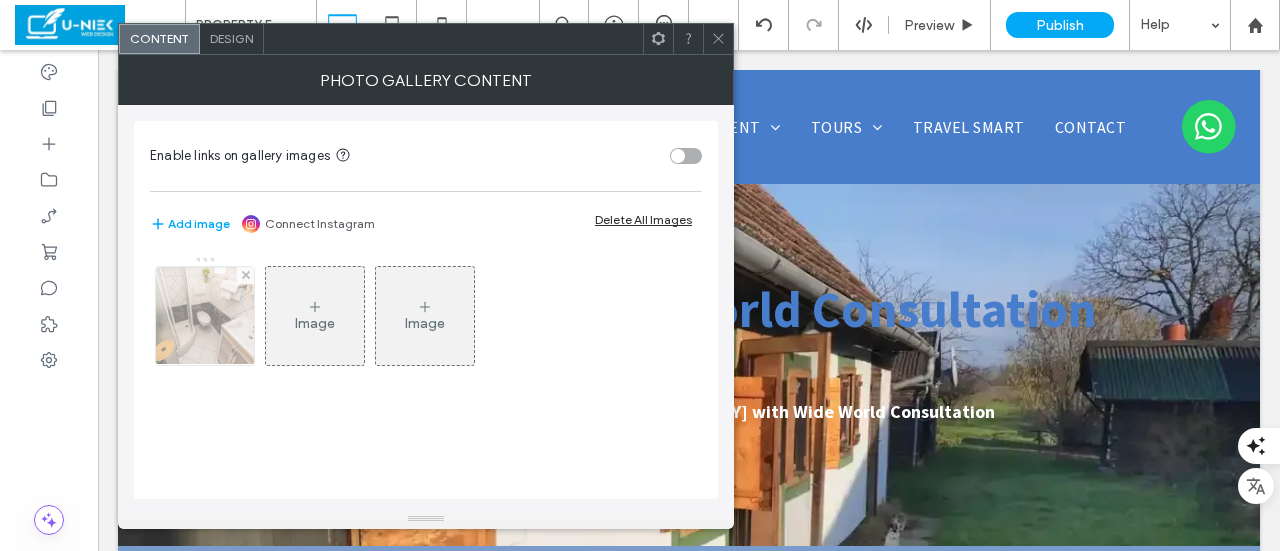 click at bounding box center [205, 316] 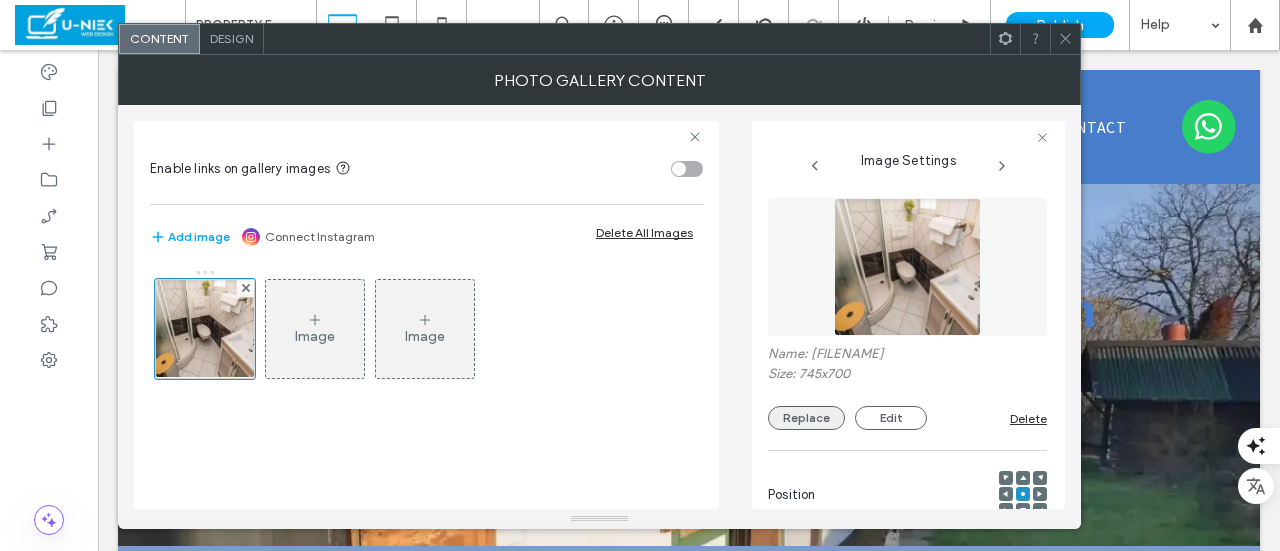 click on "Replace" at bounding box center (806, 418) 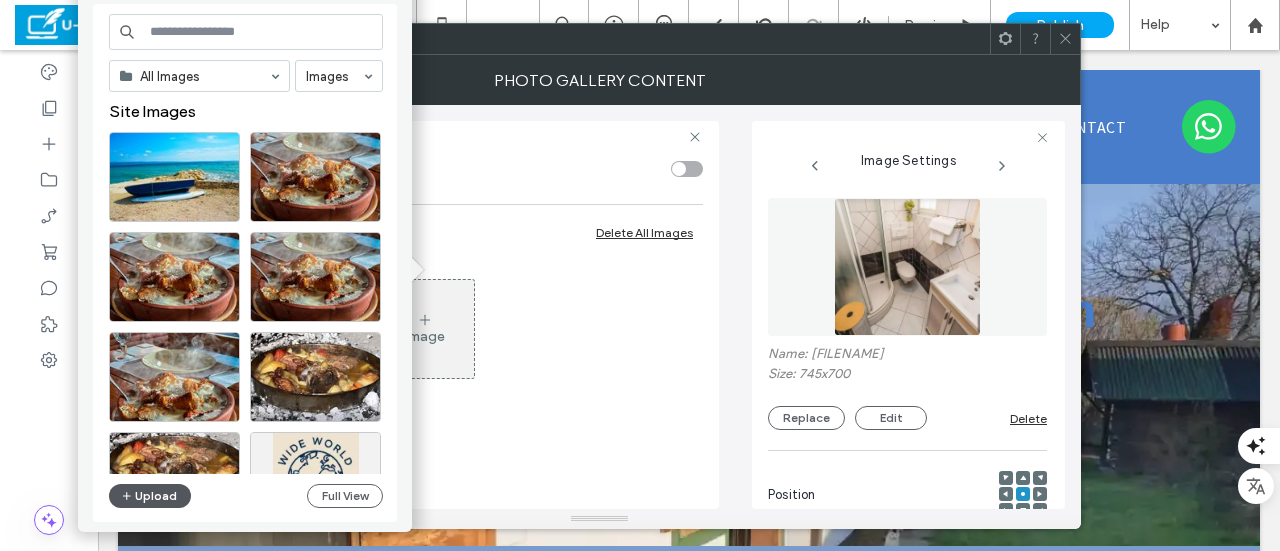 click on "Upload" at bounding box center [150, 496] 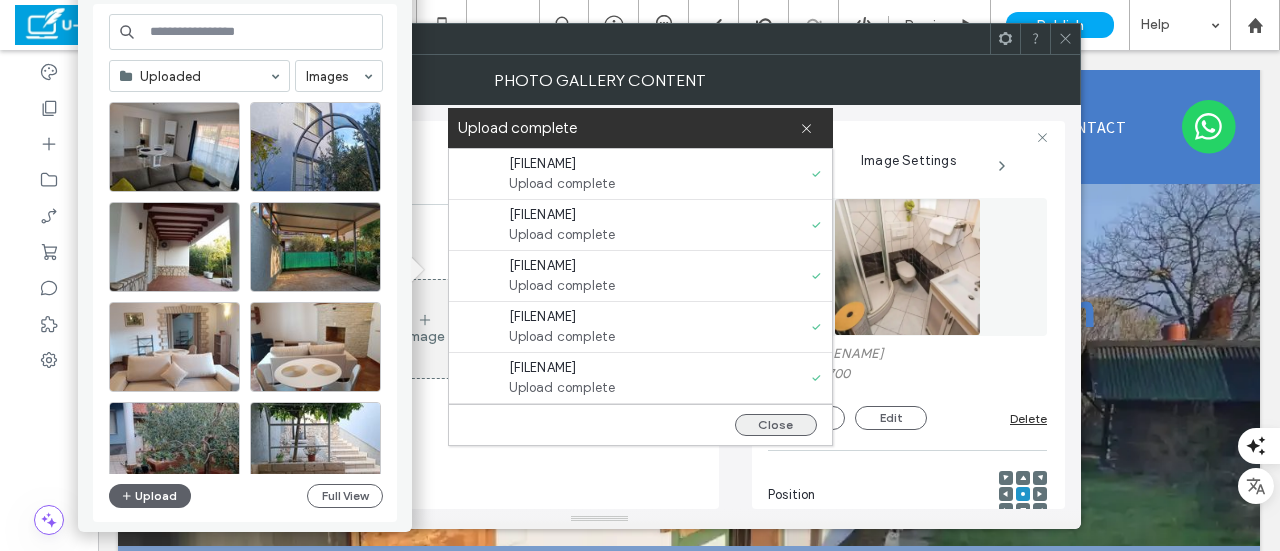 click on "Close" at bounding box center (776, 425) 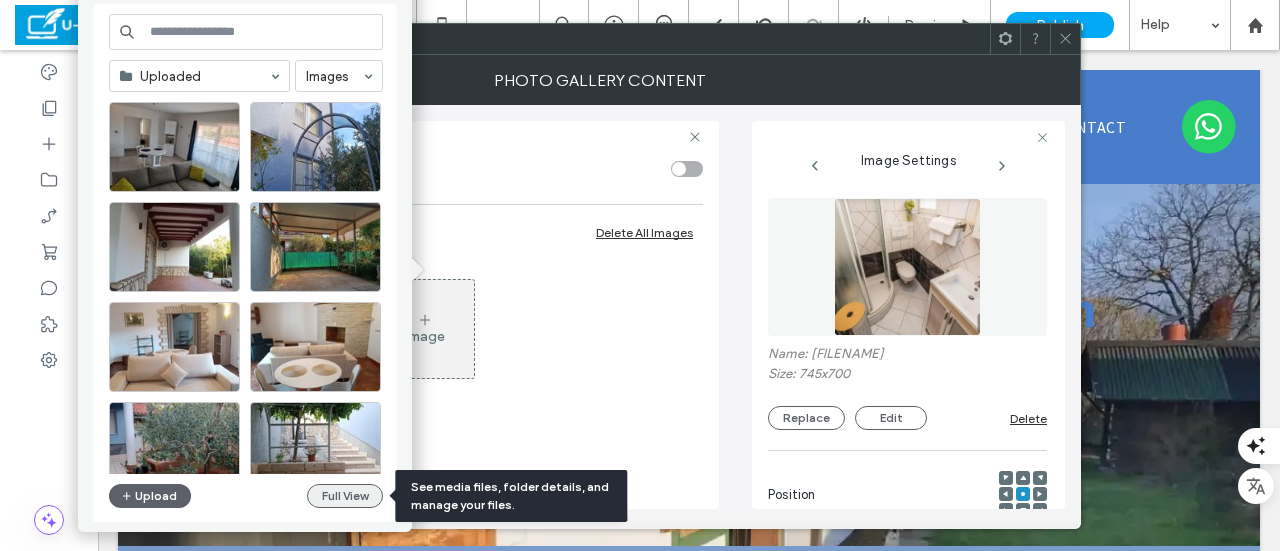 click on "Full View" at bounding box center (345, 496) 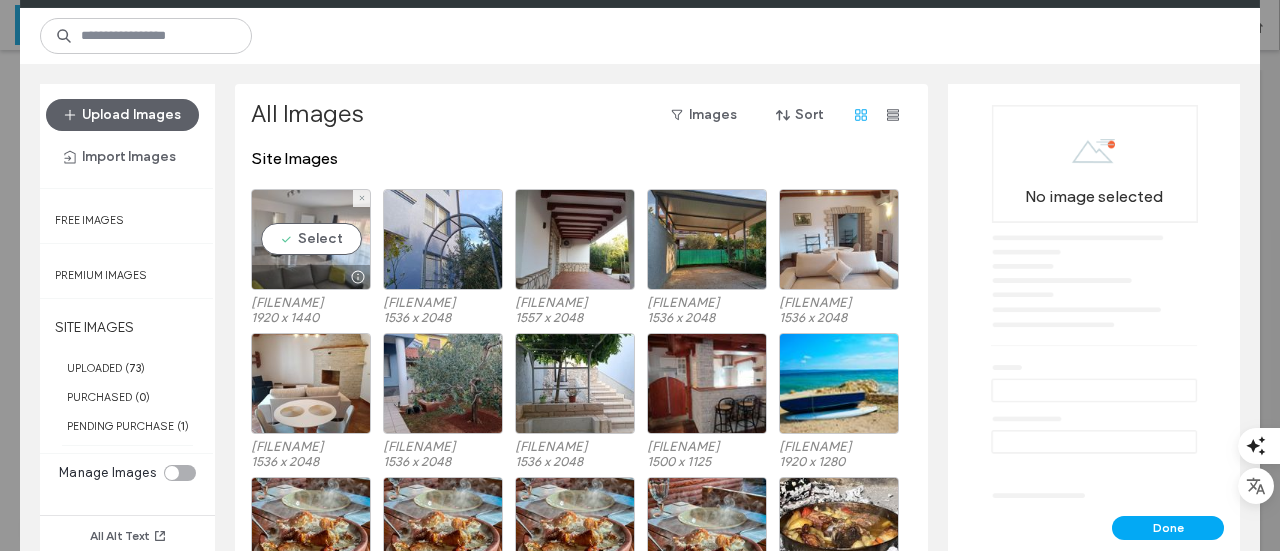 click on "Select" at bounding box center (311, 239) 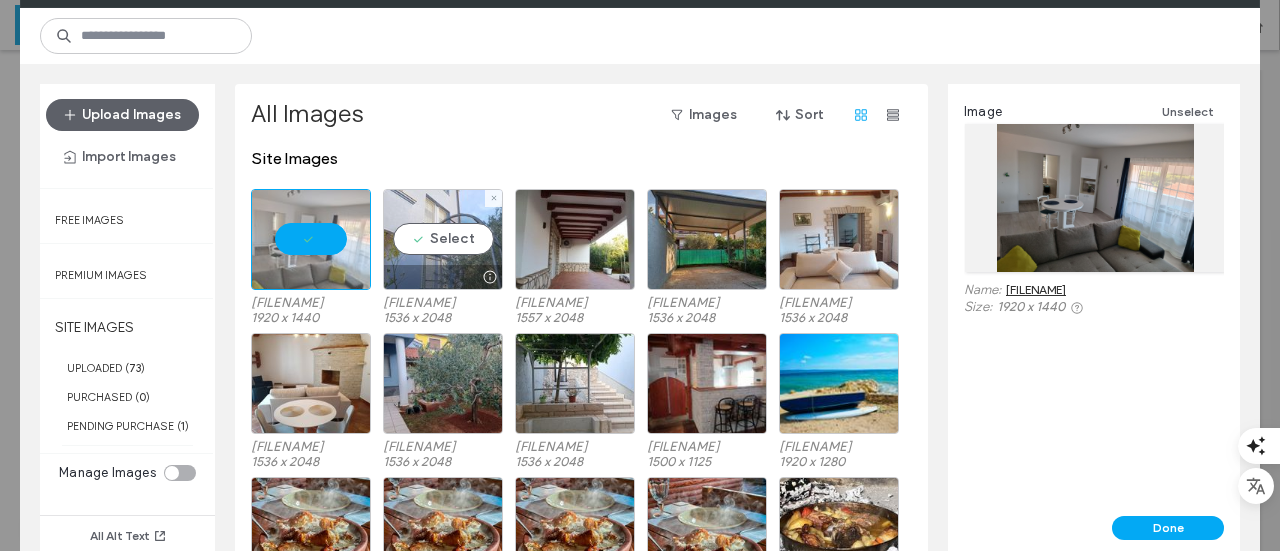 click on "Select" at bounding box center (443, 239) 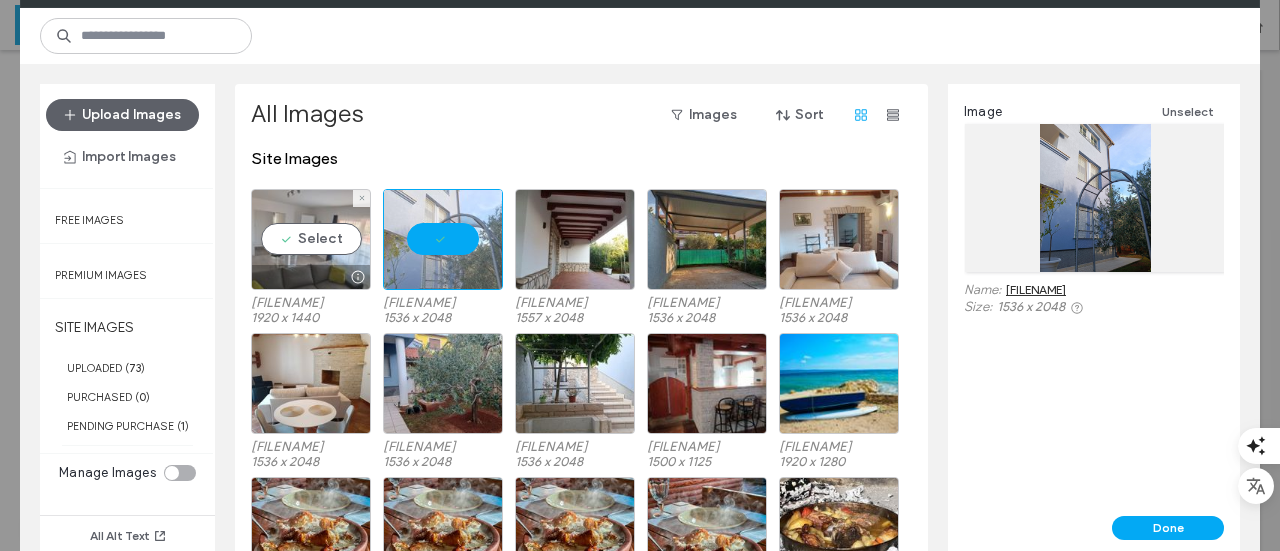 click on "Select" at bounding box center [311, 239] 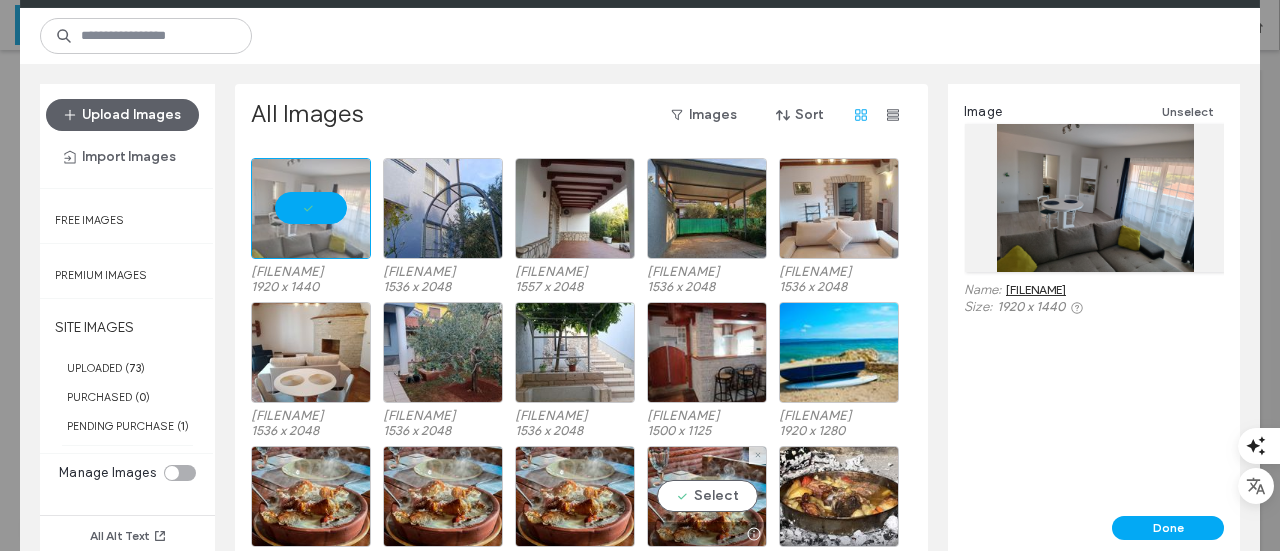 scroll, scrollTop: 0, scrollLeft: 0, axis: both 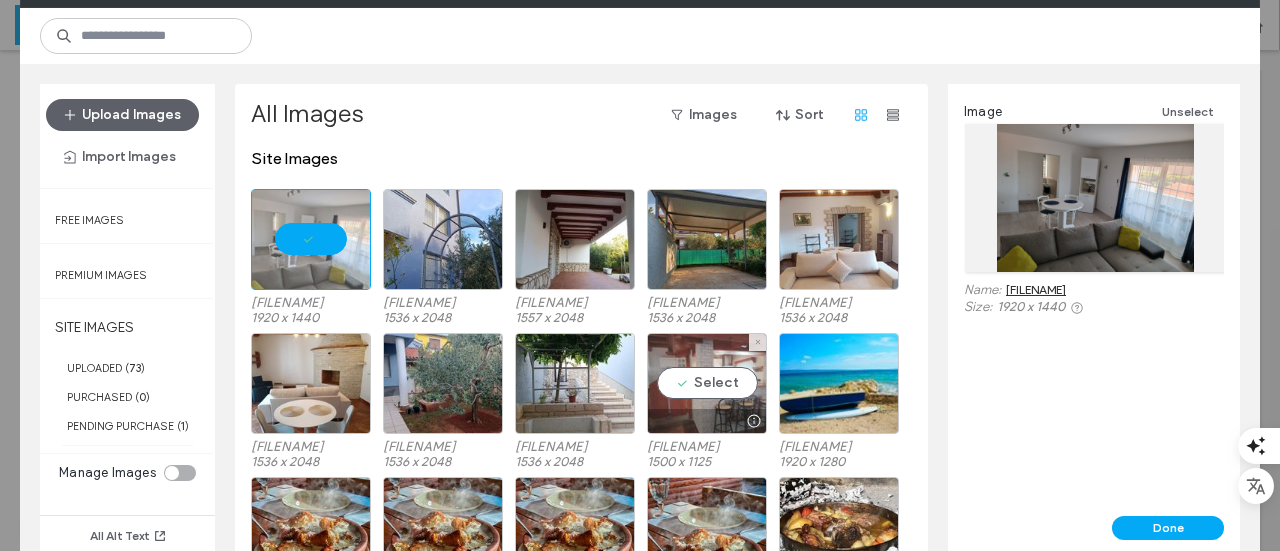 click on "Select" at bounding box center (707, 383) 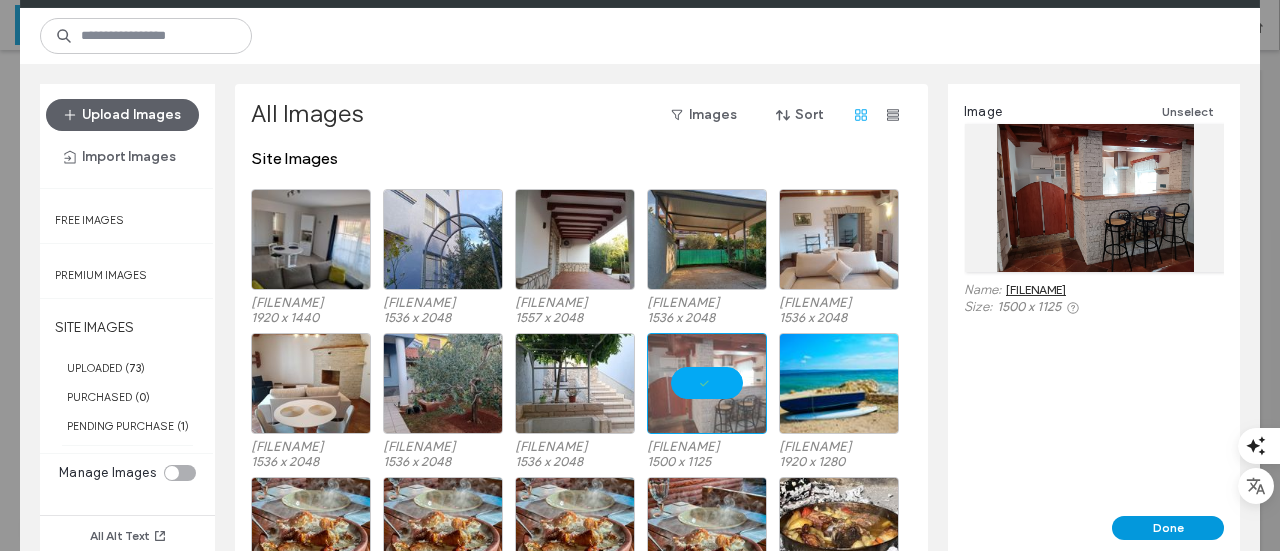 click on "Done" at bounding box center [1168, 528] 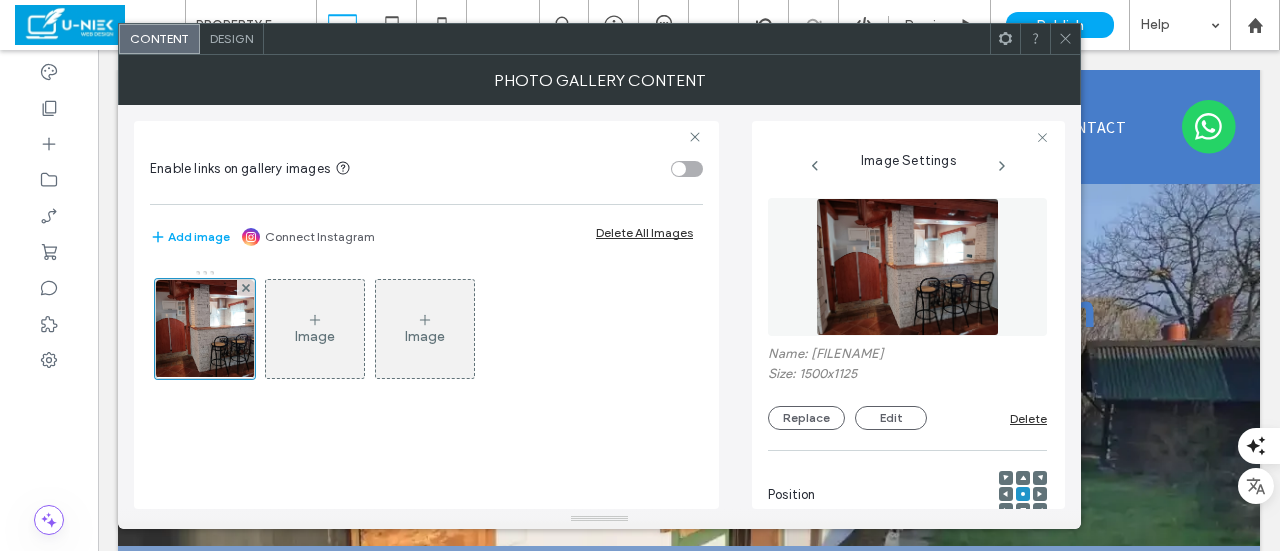 click on "Image" at bounding box center (315, 329) 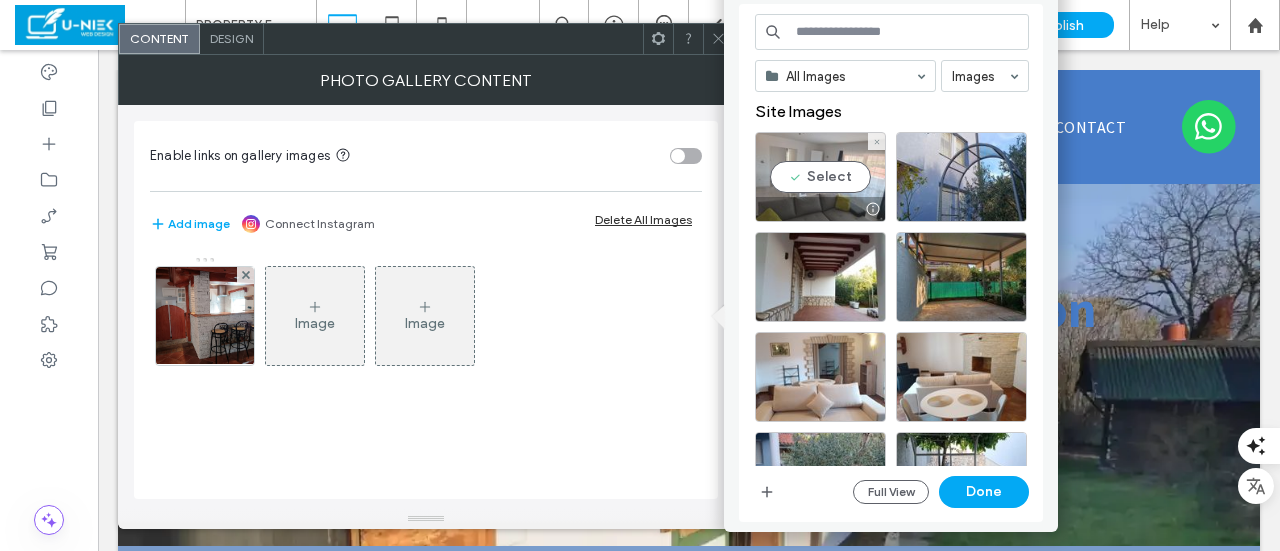 click on "Select" at bounding box center (820, 177) 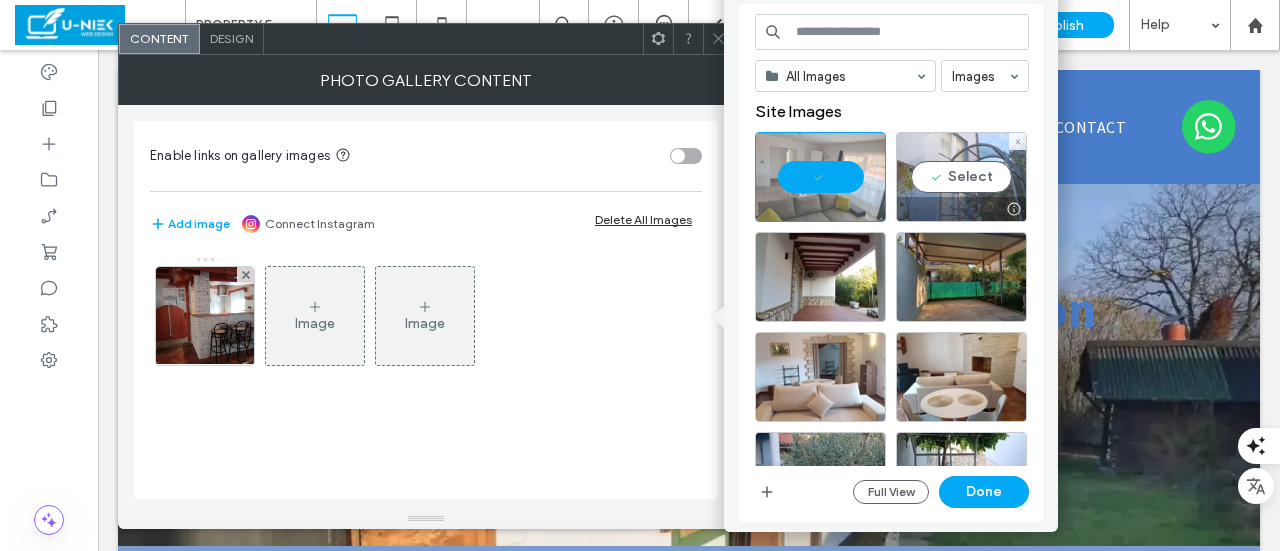 click on "Select" at bounding box center (961, 177) 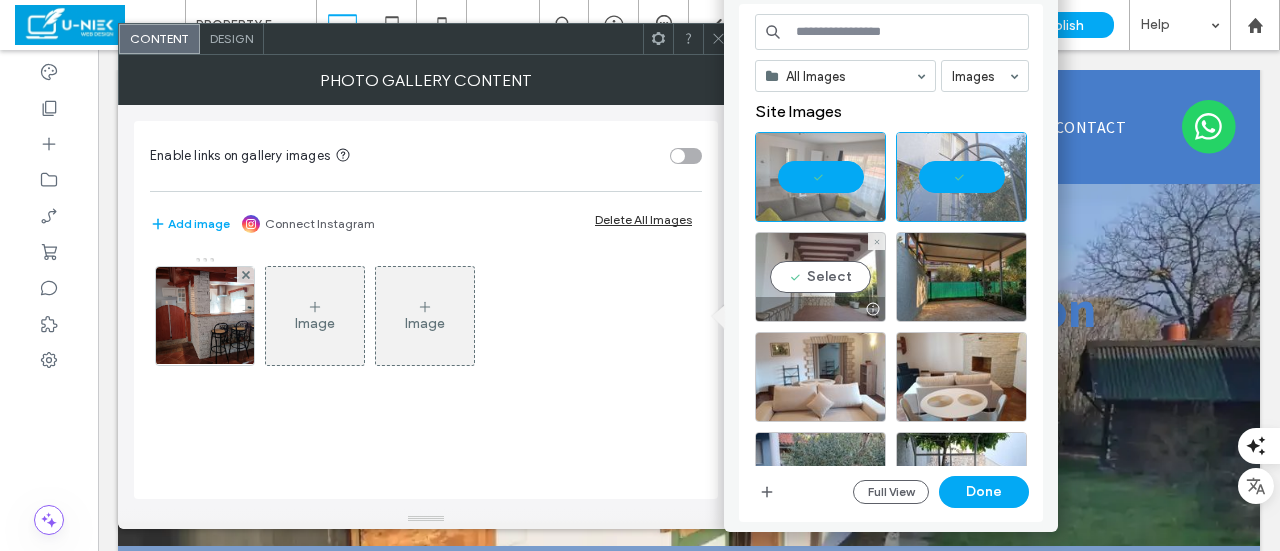 click on "Select" at bounding box center [820, 277] 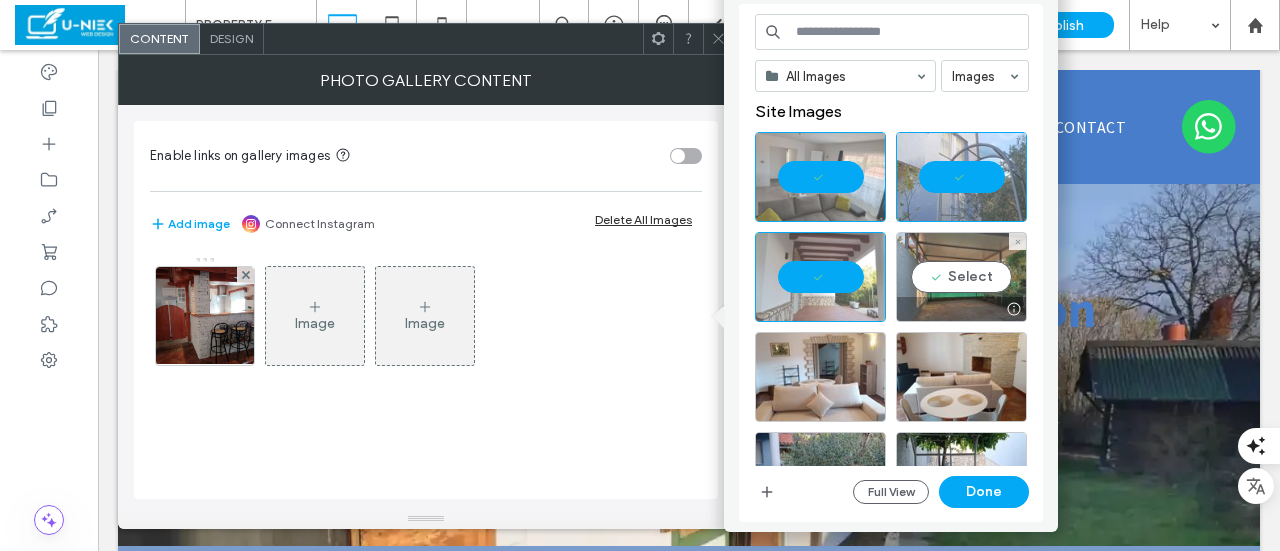 click on "Select" at bounding box center [961, 277] 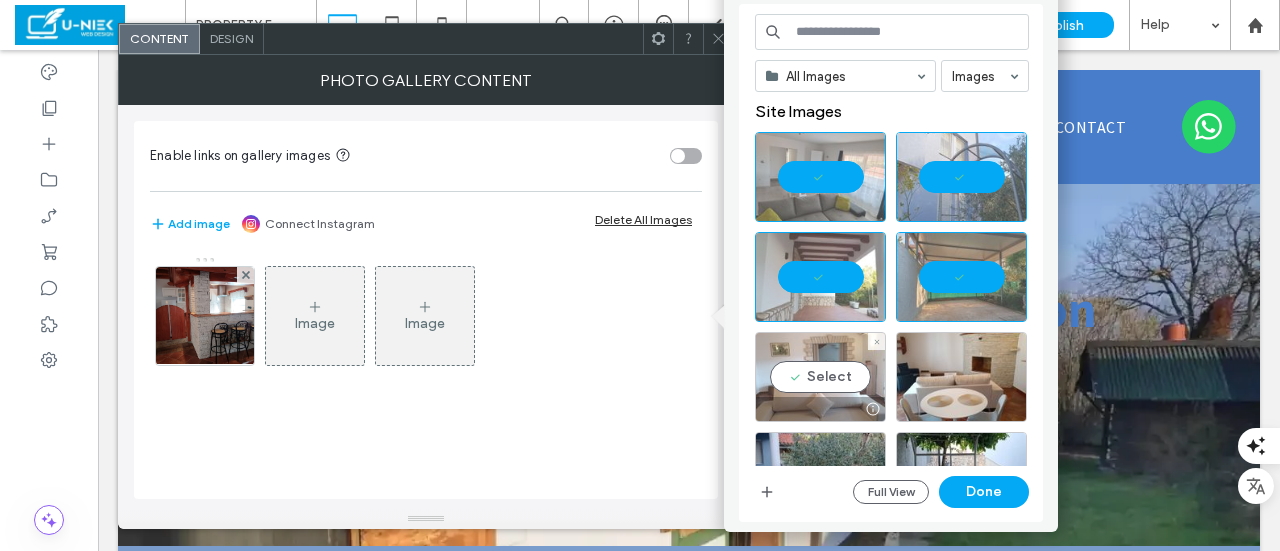 click on "Select" at bounding box center [820, 377] 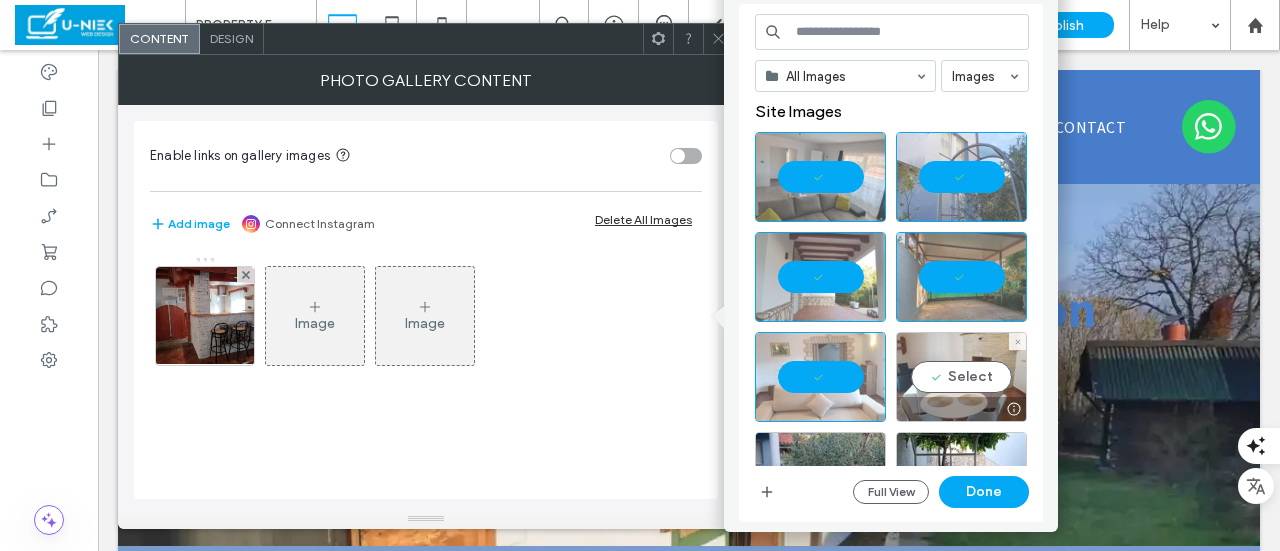 click on "Select" at bounding box center [961, 377] 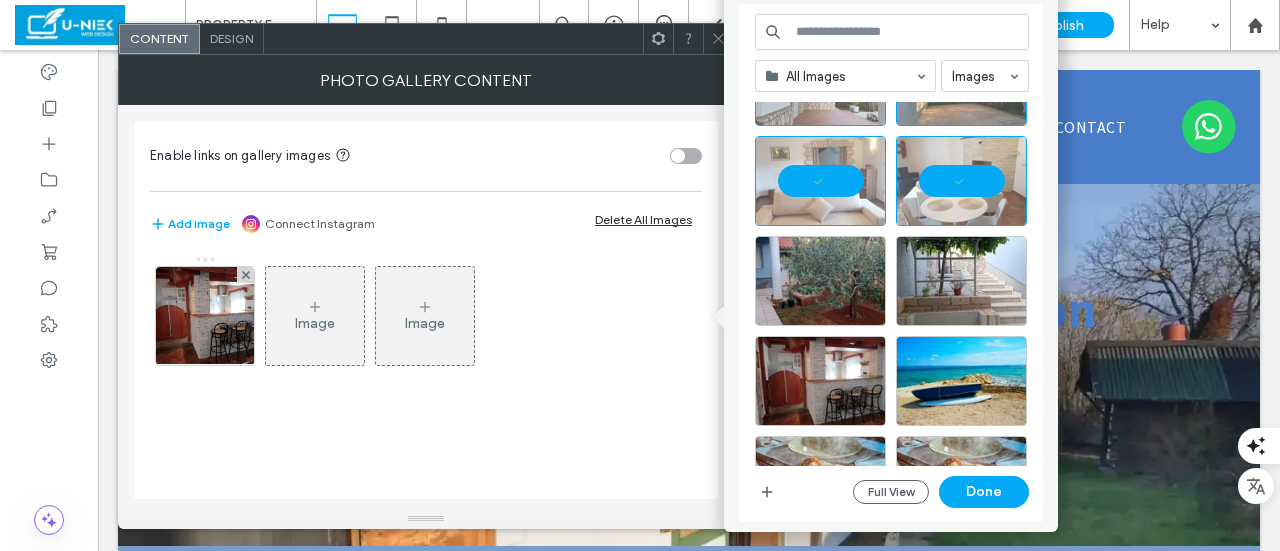 scroll, scrollTop: 300, scrollLeft: 0, axis: vertical 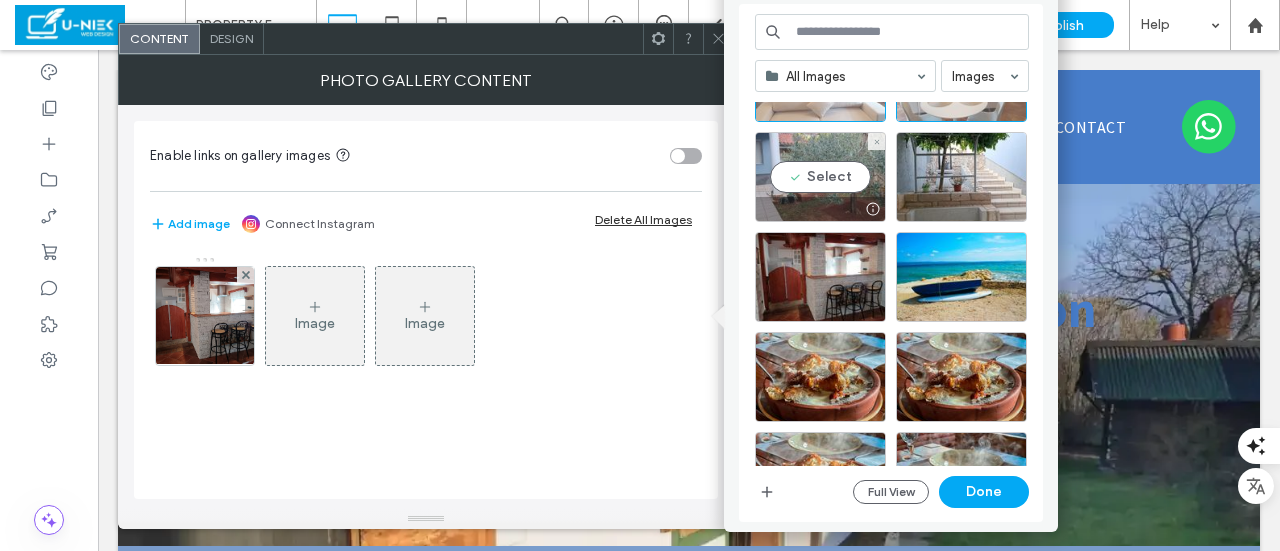 click on "Select" at bounding box center [820, 177] 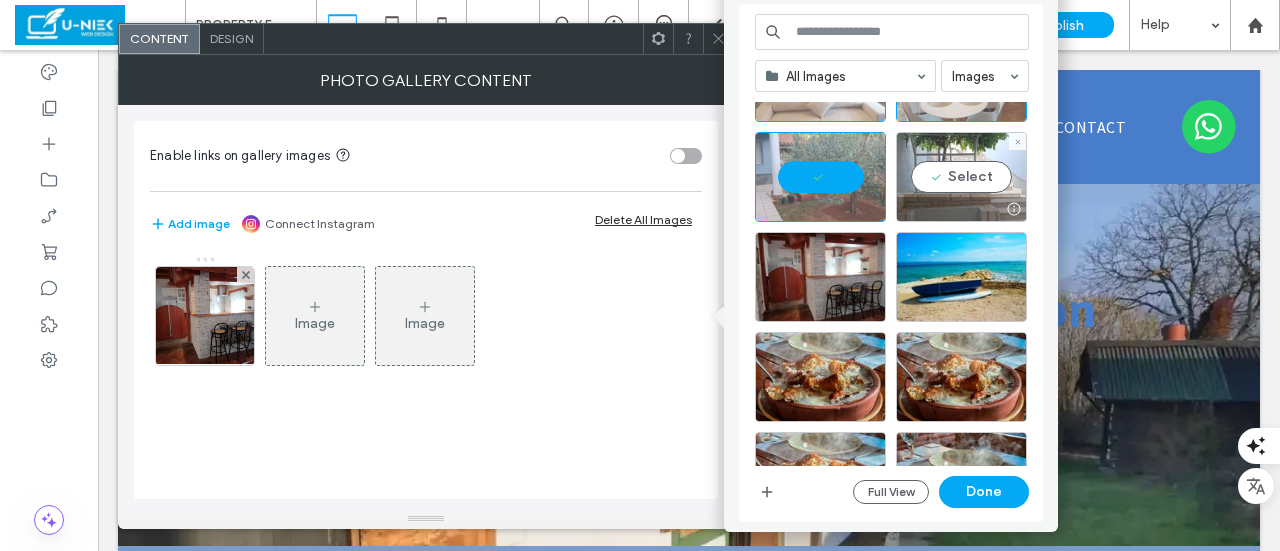 click on "Select" at bounding box center (961, 177) 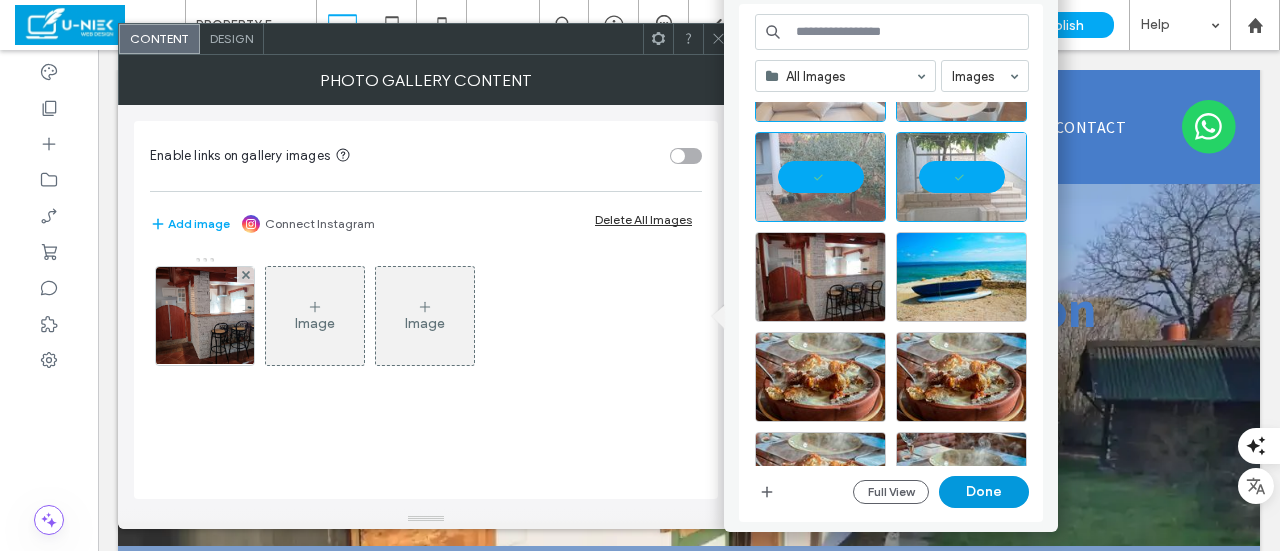 click on "Done" at bounding box center [984, 492] 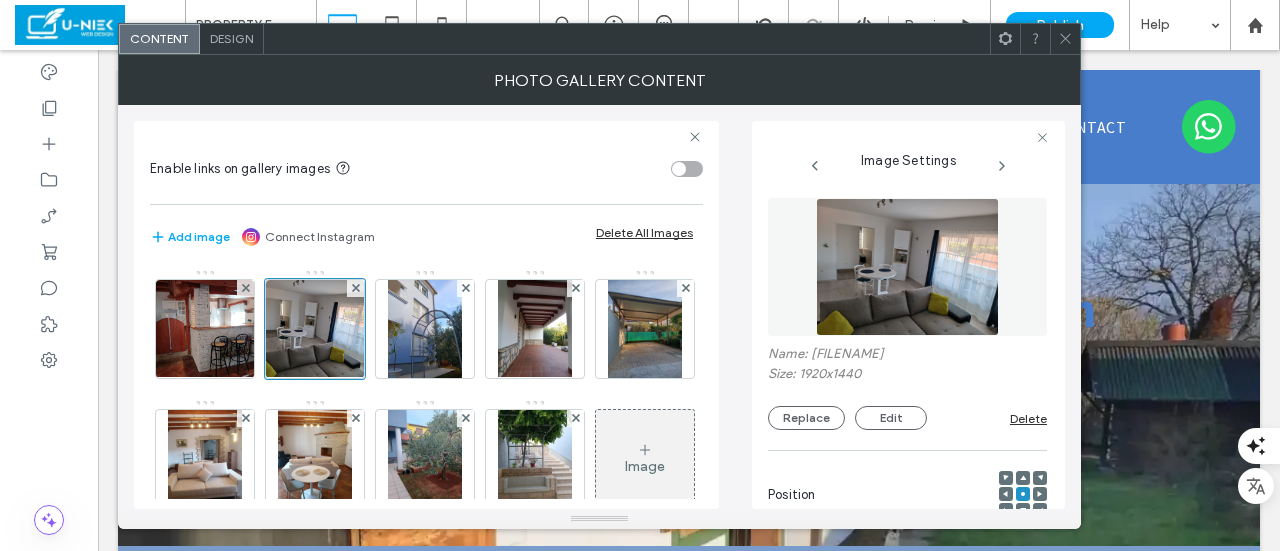 click 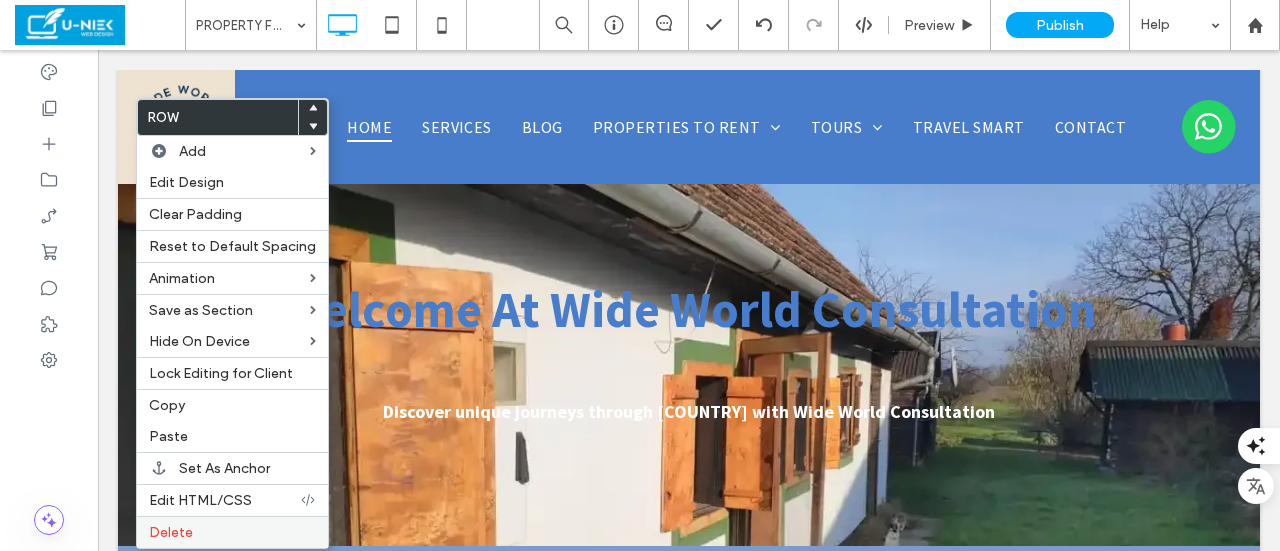 click on "Delete" at bounding box center (171, 532) 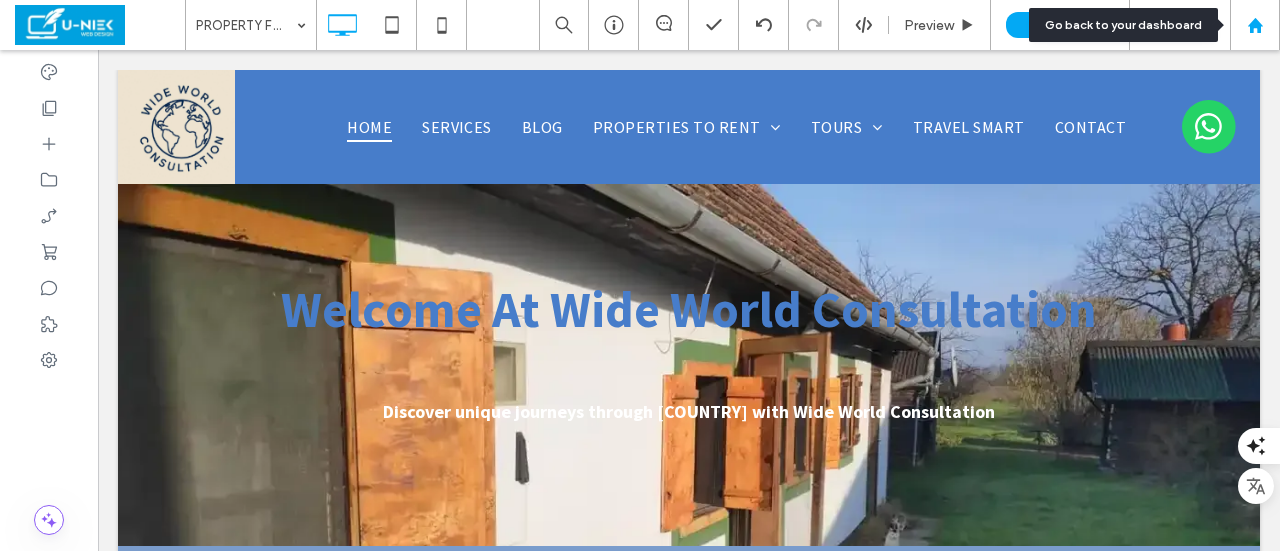 click 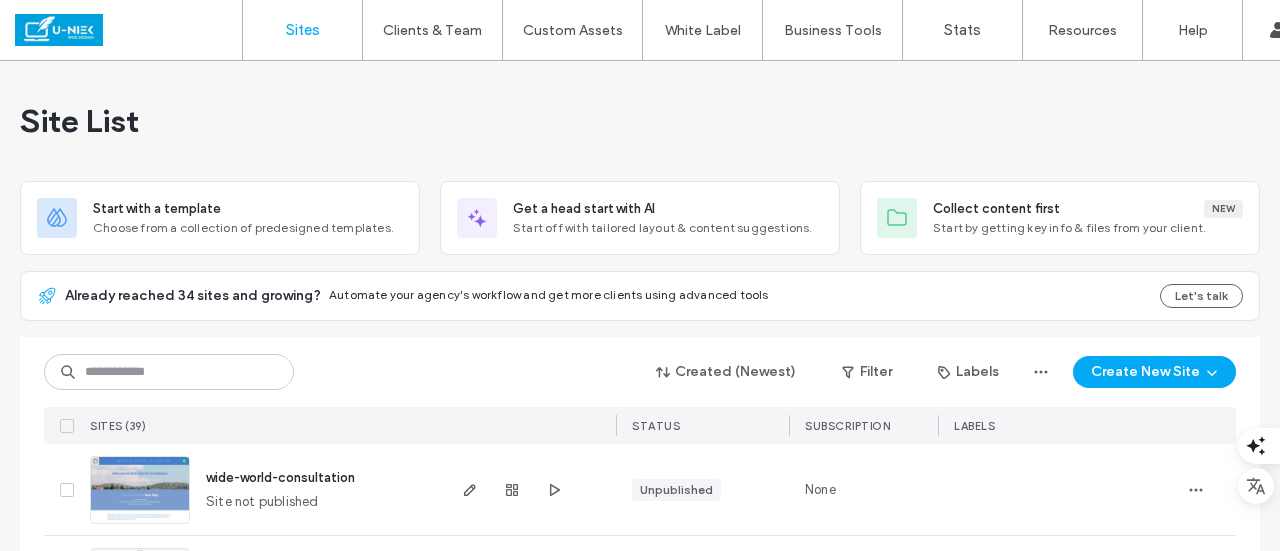 scroll, scrollTop: 0, scrollLeft: 0, axis: both 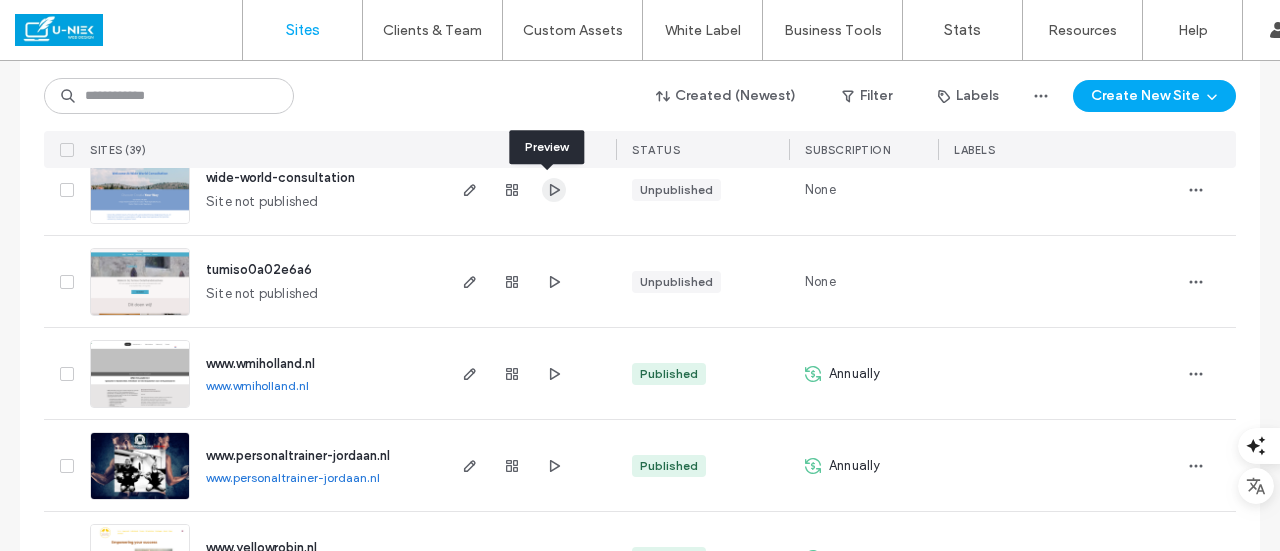 click 